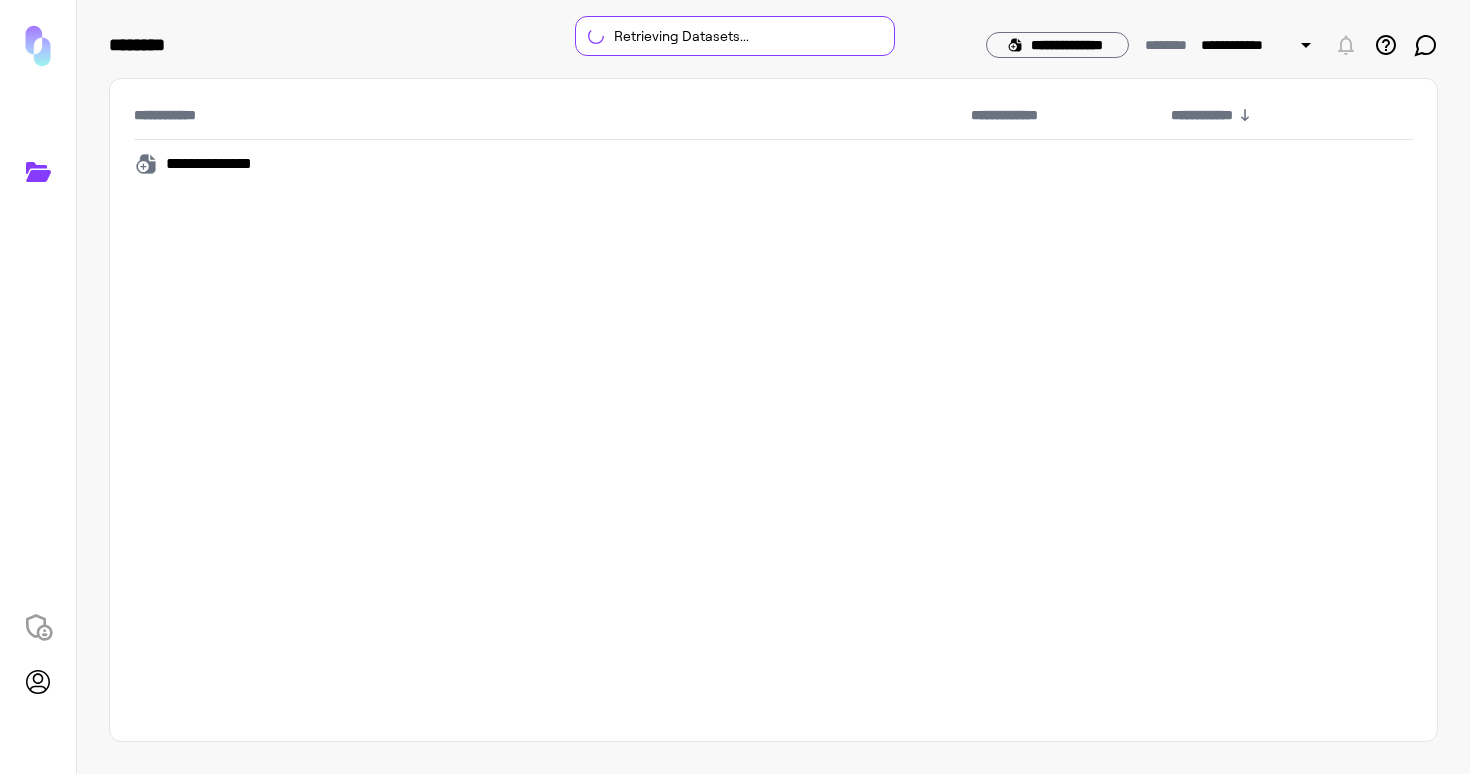 scroll, scrollTop: 0, scrollLeft: 0, axis: both 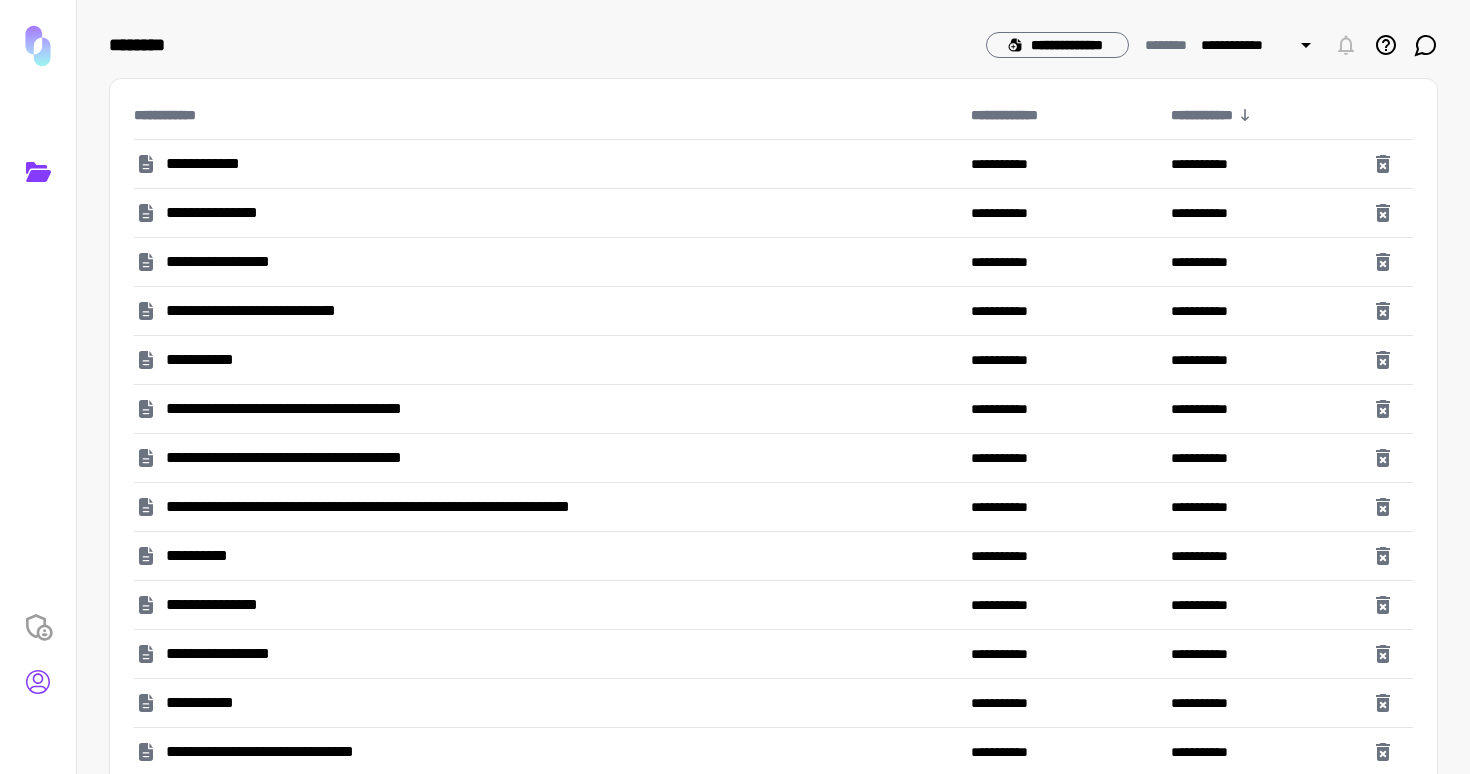 click 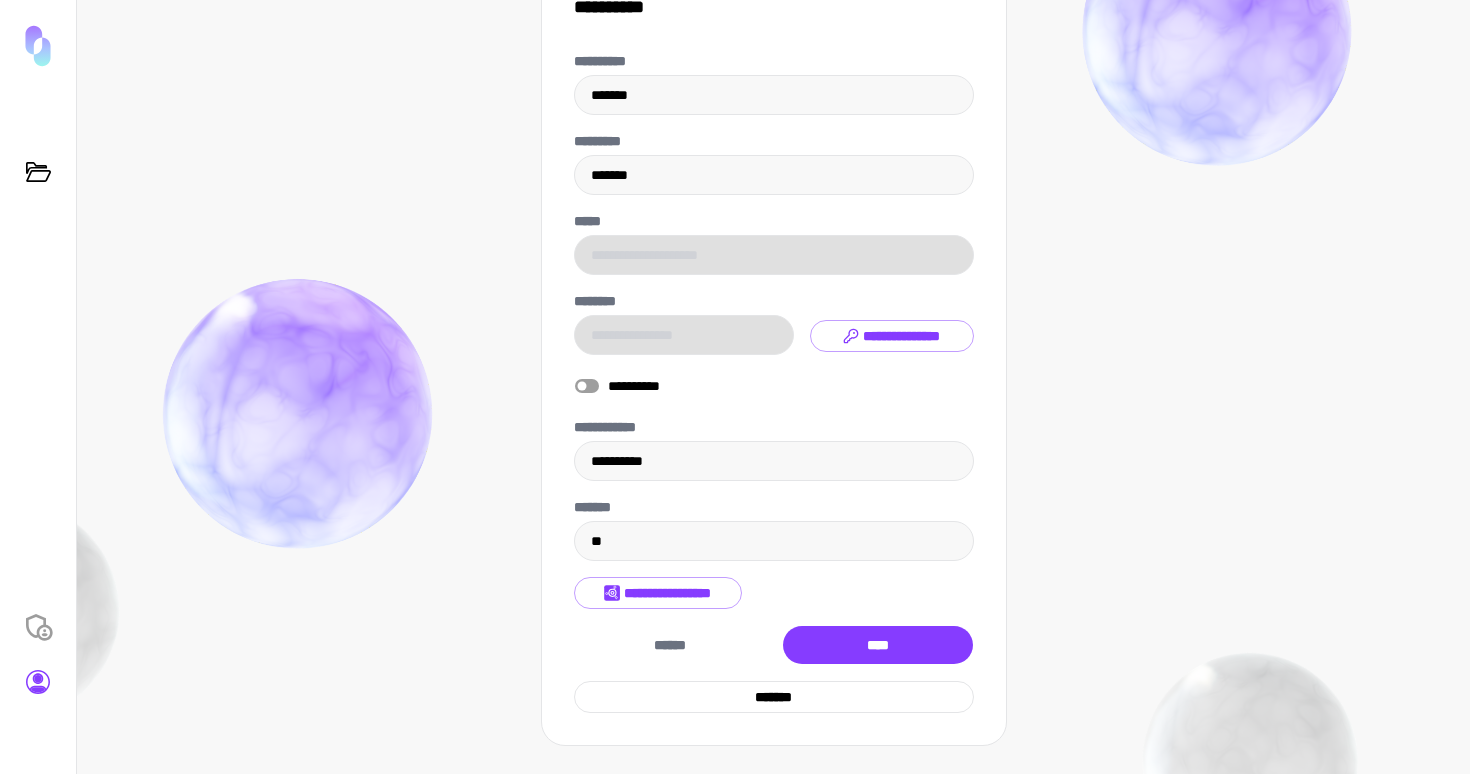 scroll, scrollTop: 75, scrollLeft: 0, axis: vertical 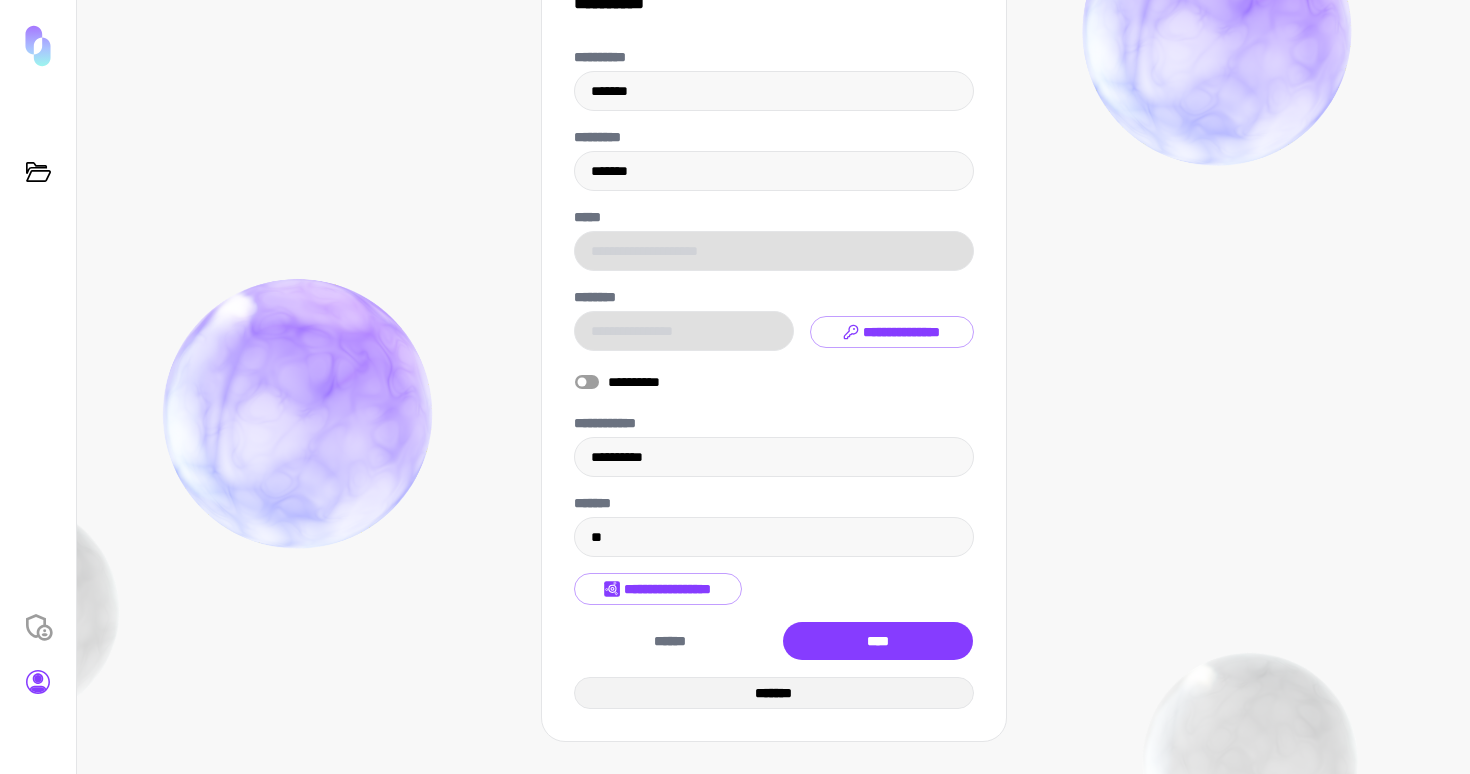 click on "*******" at bounding box center (774, 693) 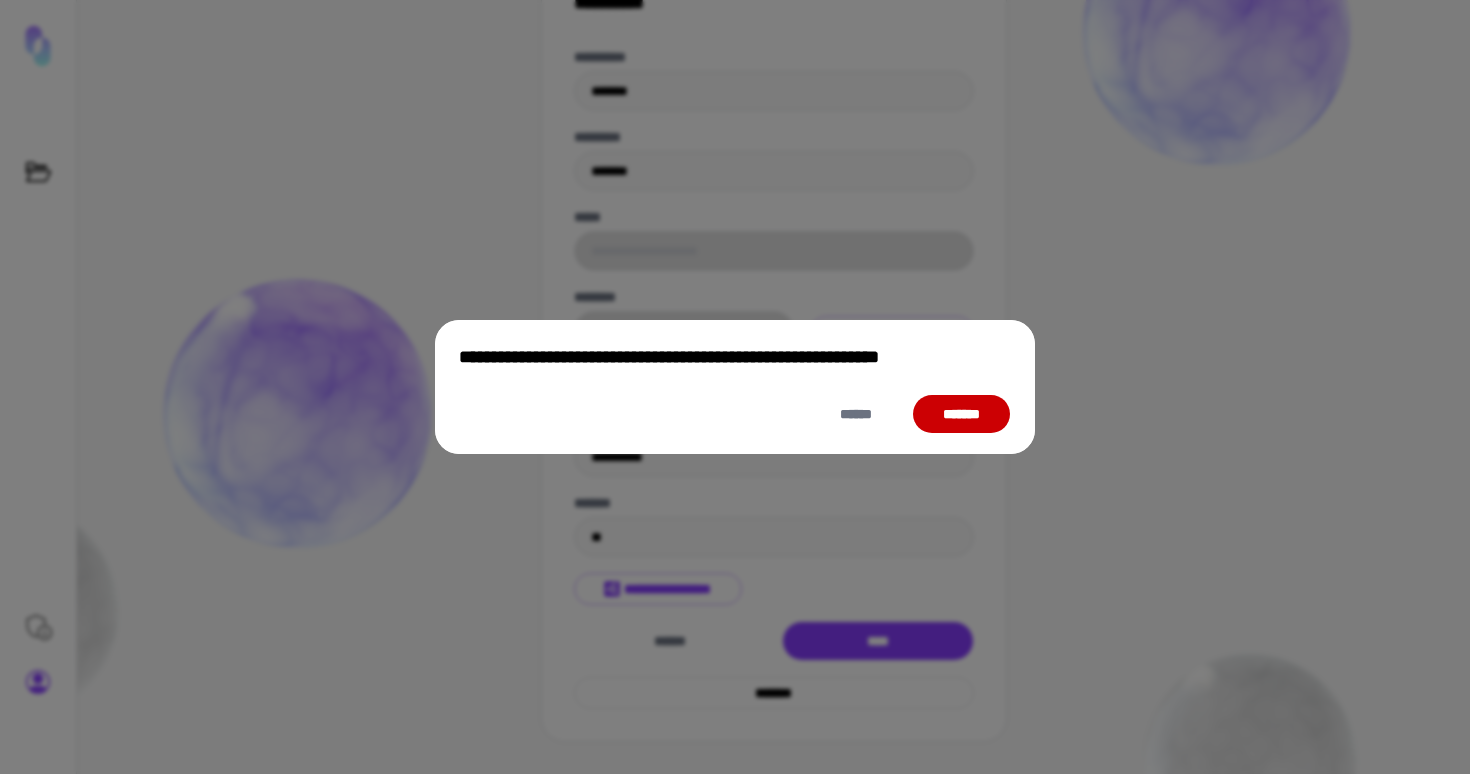 click on "*******" at bounding box center (961, 414) 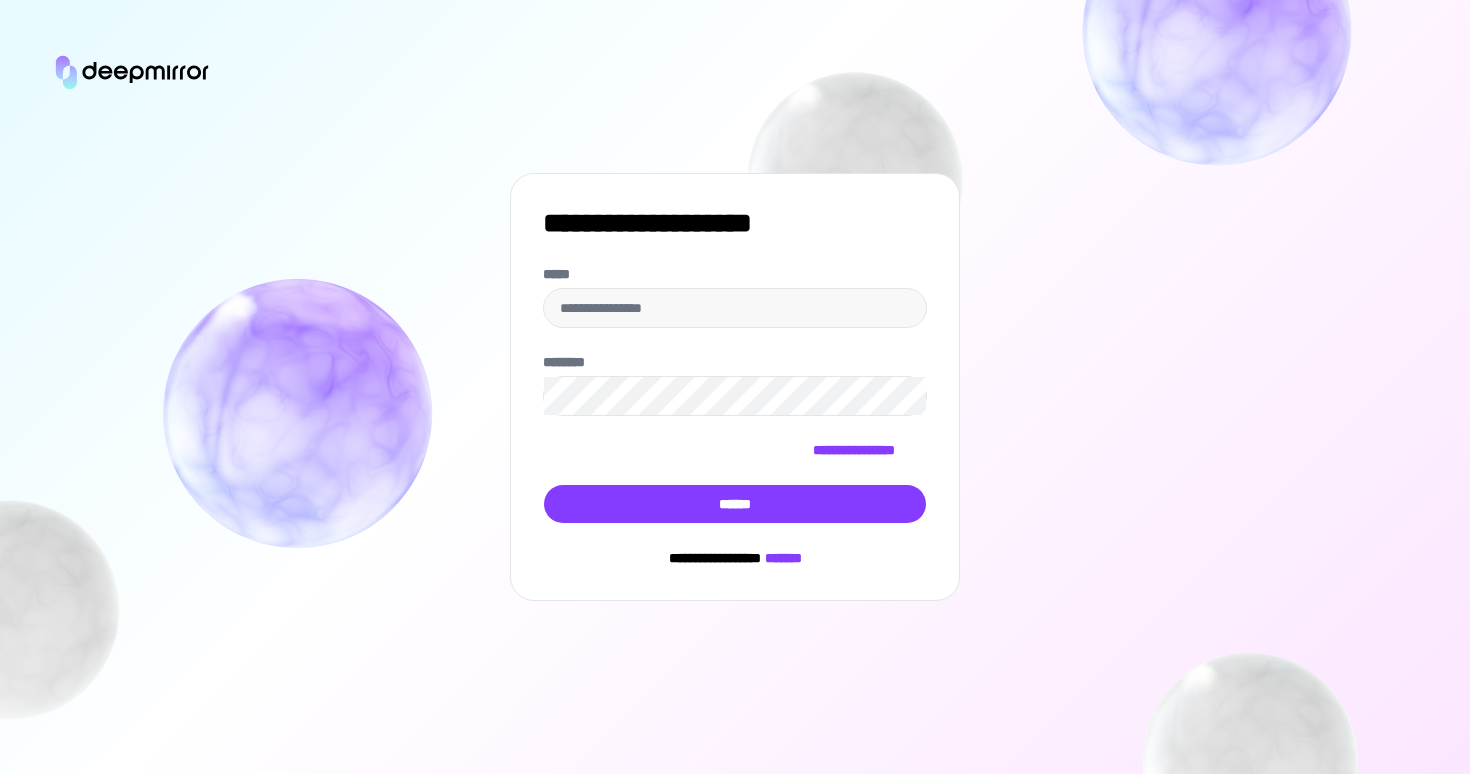 type on "**********" 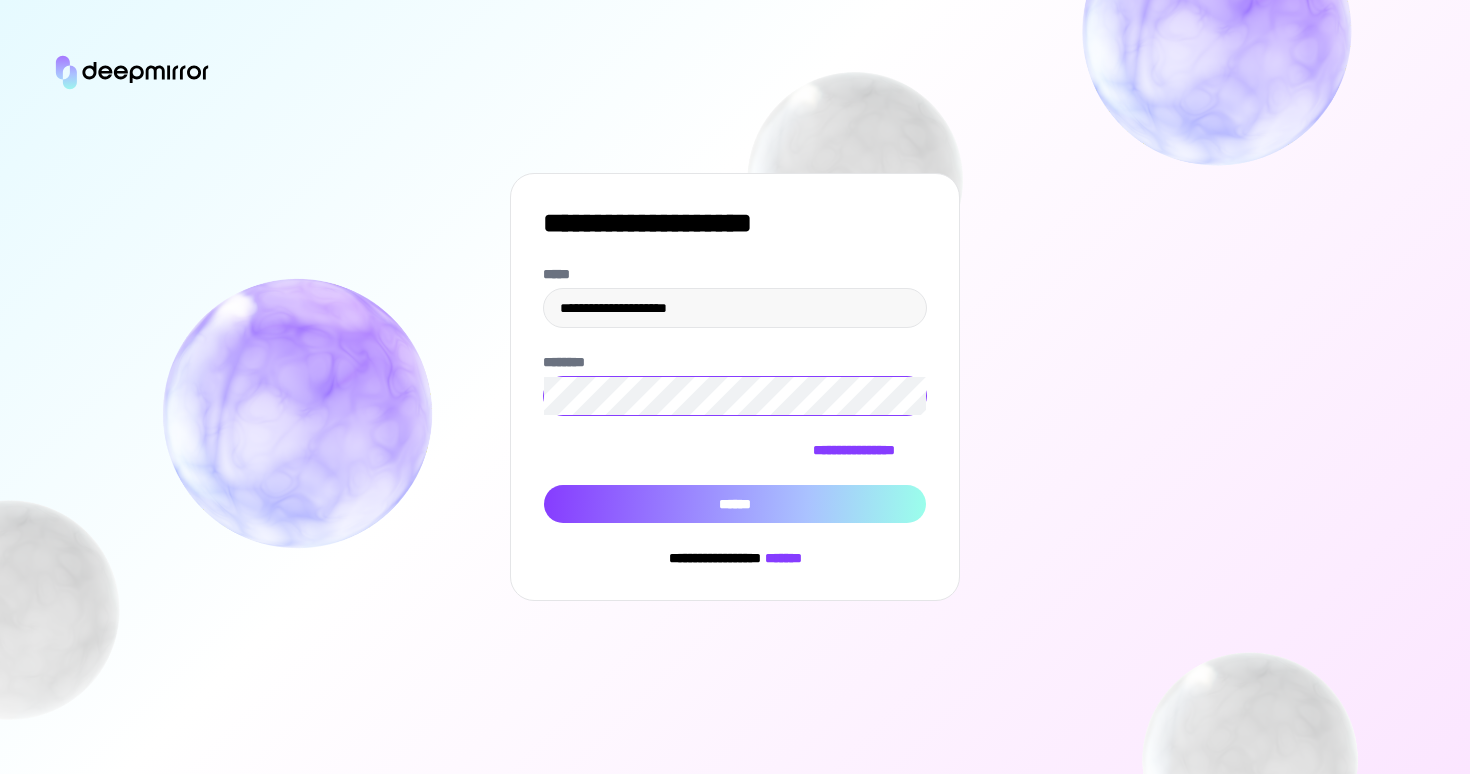 click on "******" at bounding box center [735, 504] 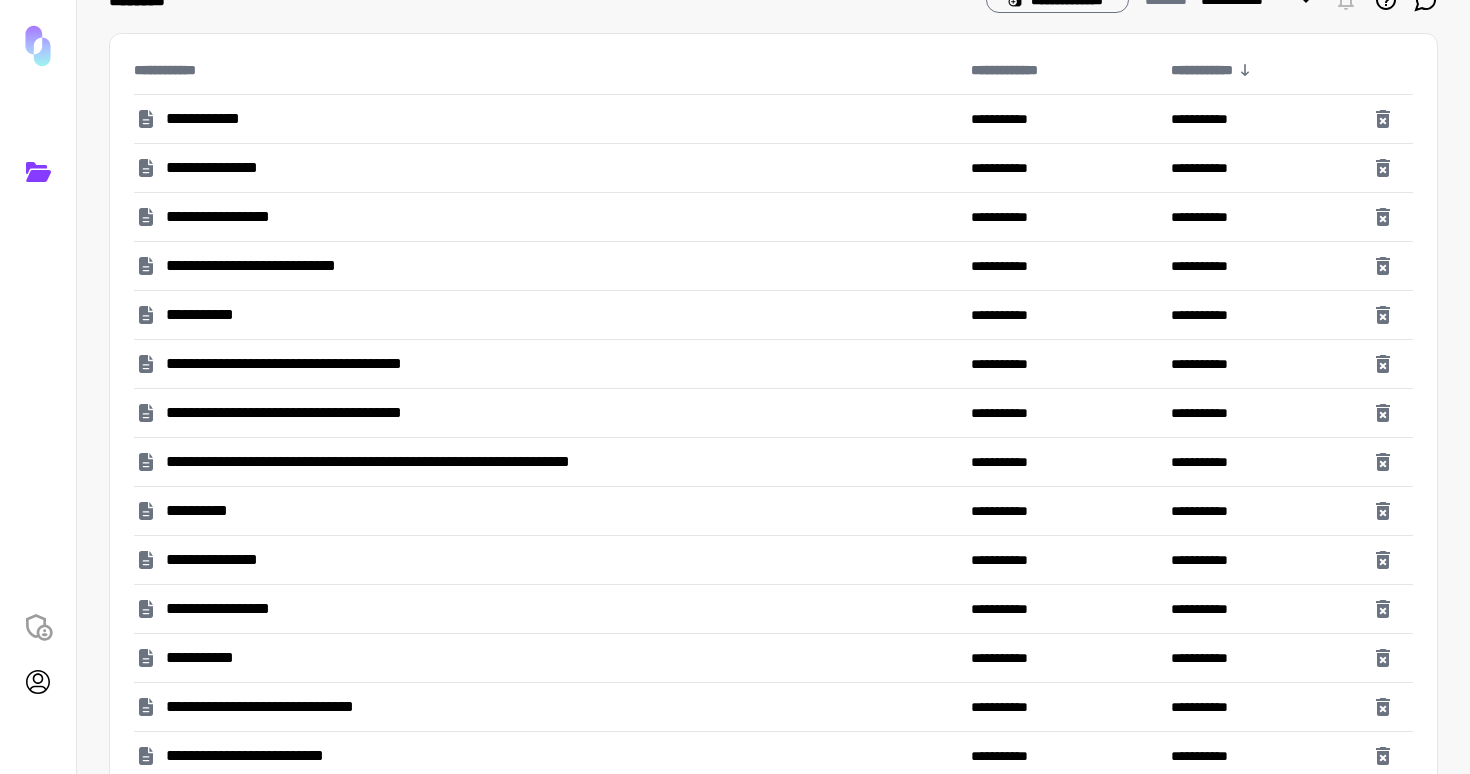scroll, scrollTop: 0, scrollLeft: 0, axis: both 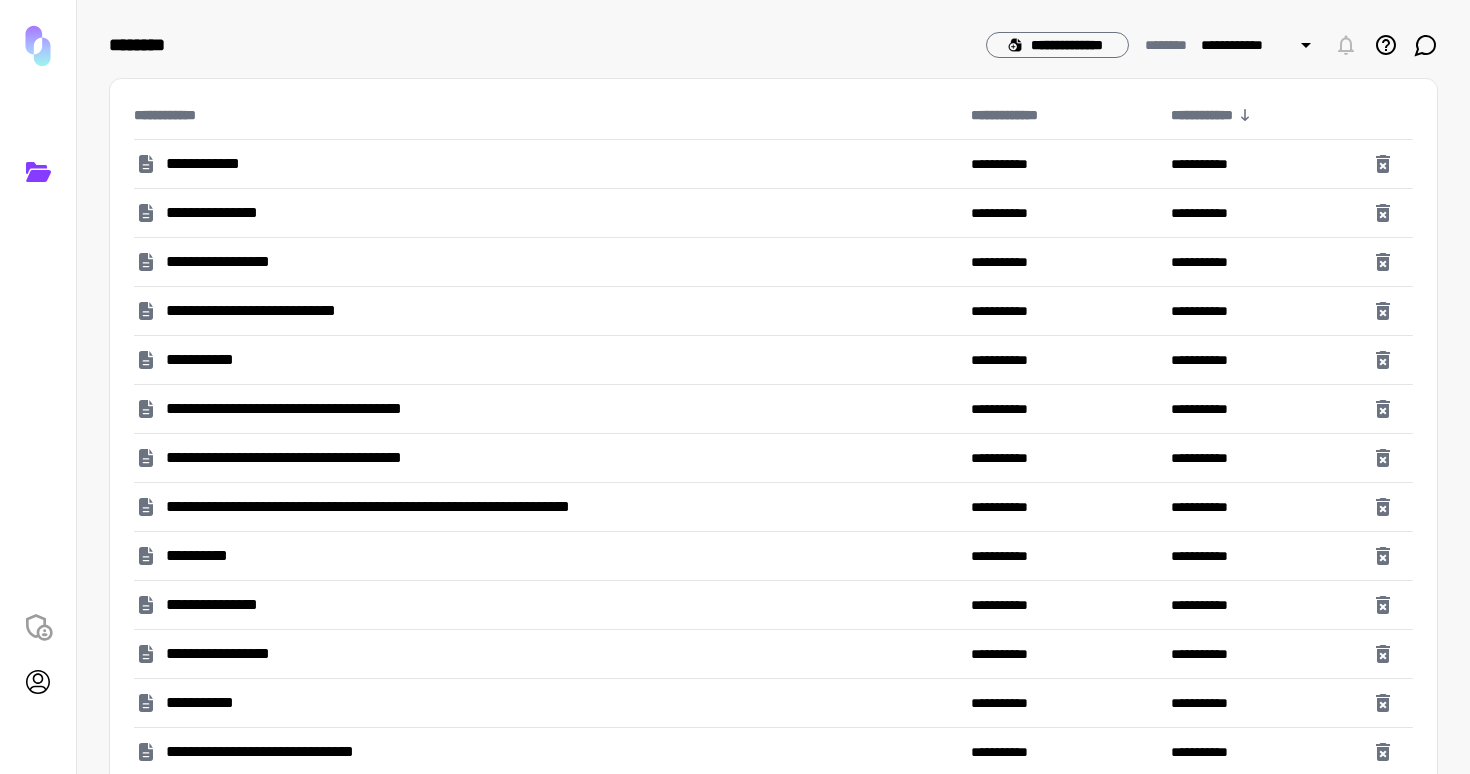 click on "**********" at bounding box center [265, 311] 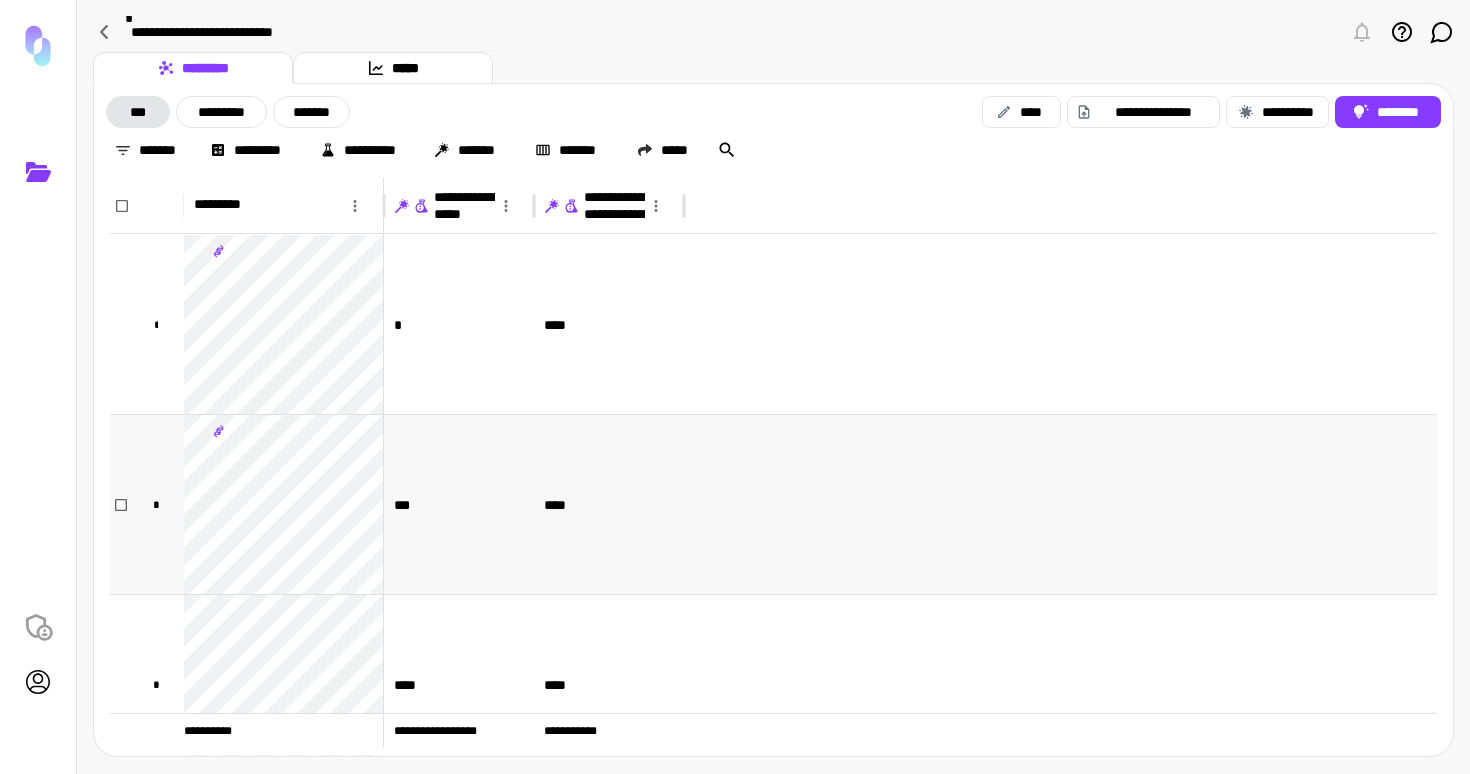scroll, scrollTop: 94, scrollLeft: 0, axis: vertical 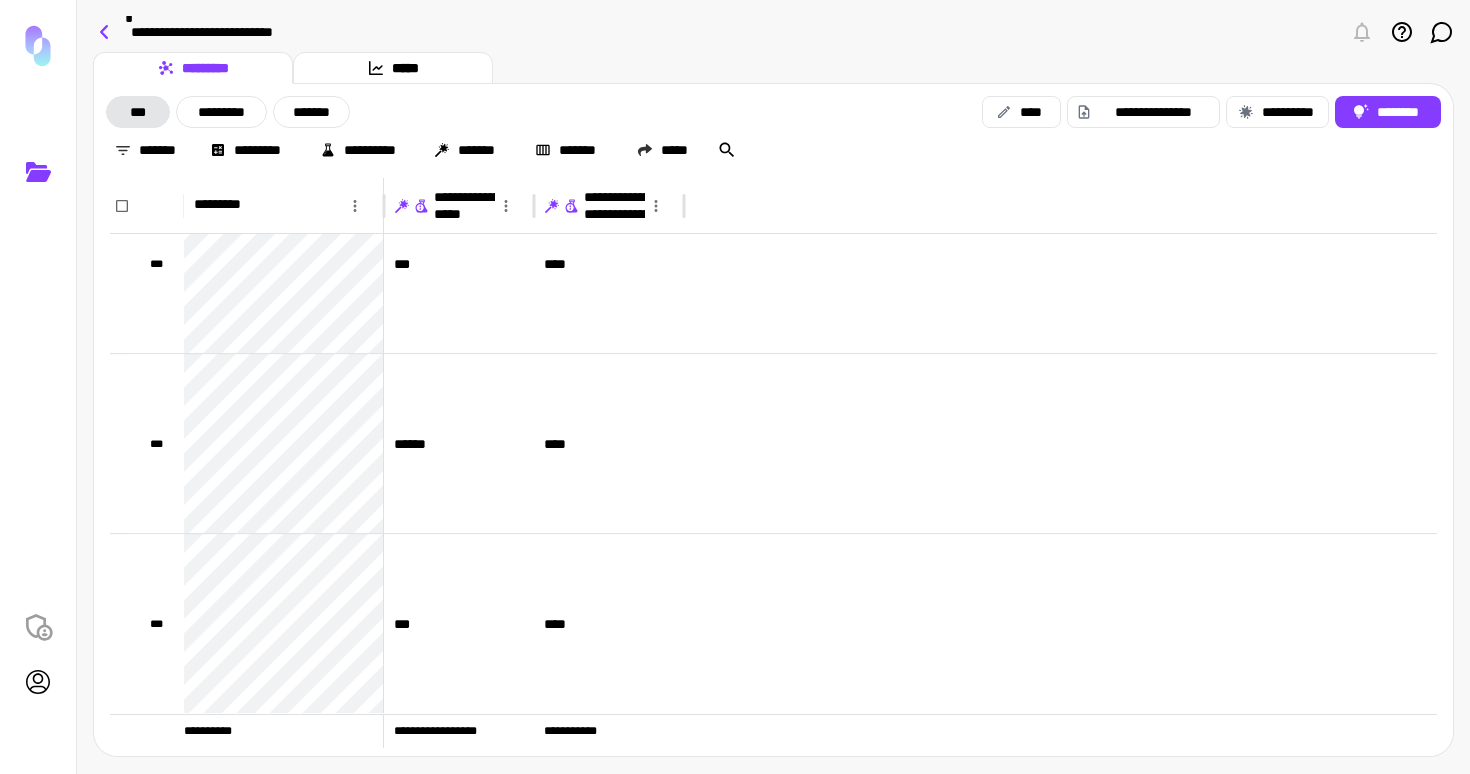 click 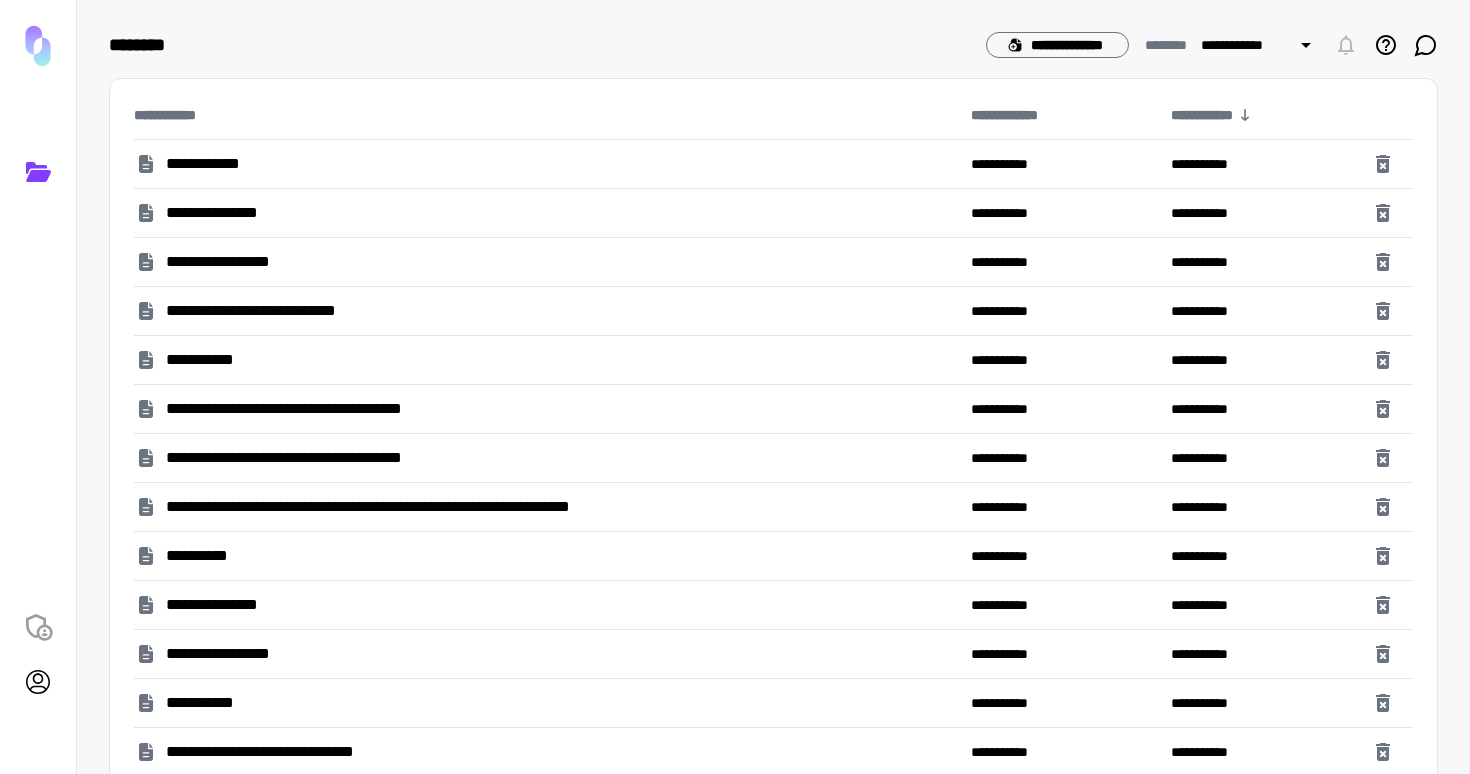 click on "**********" at bounding box center (548, 262) 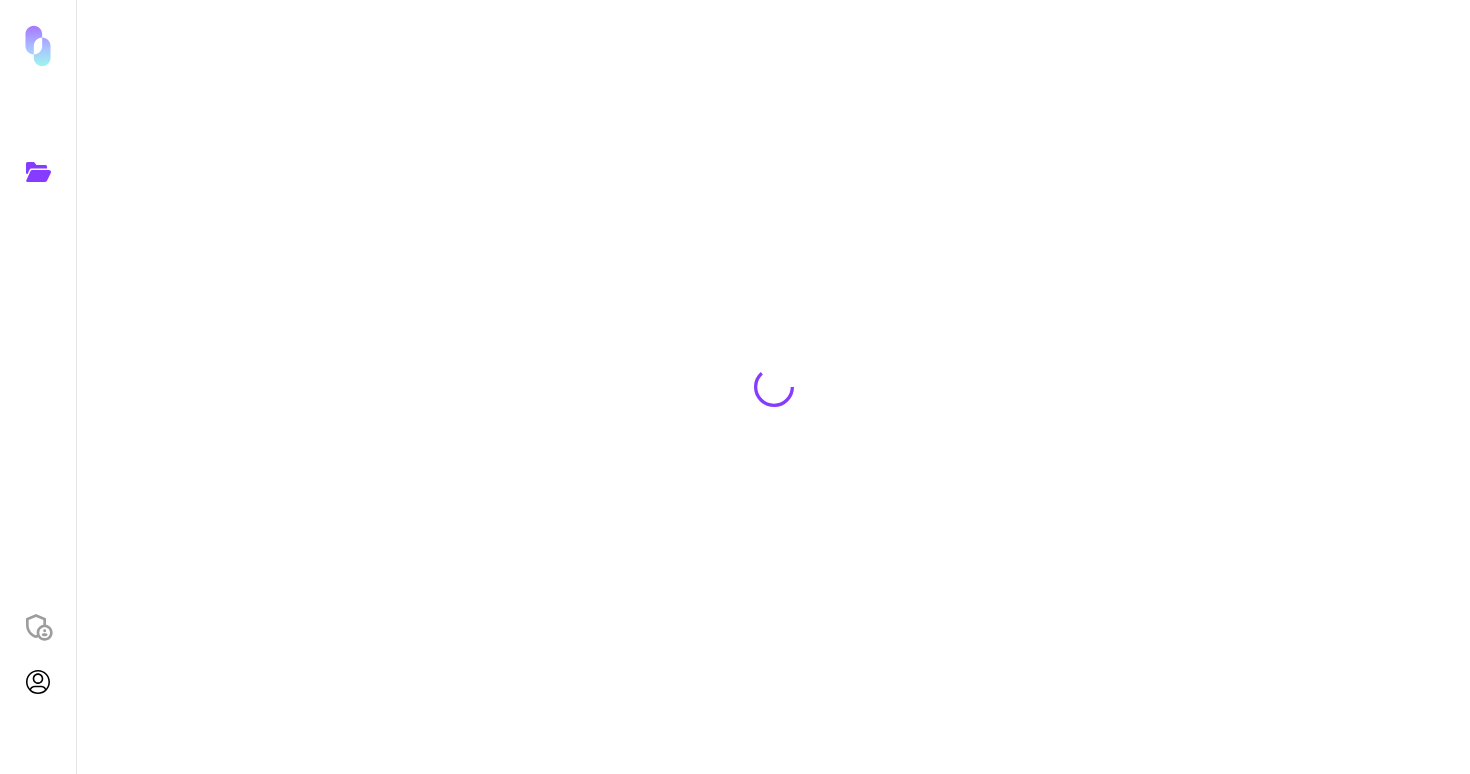 scroll, scrollTop: 0, scrollLeft: 0, axis: both 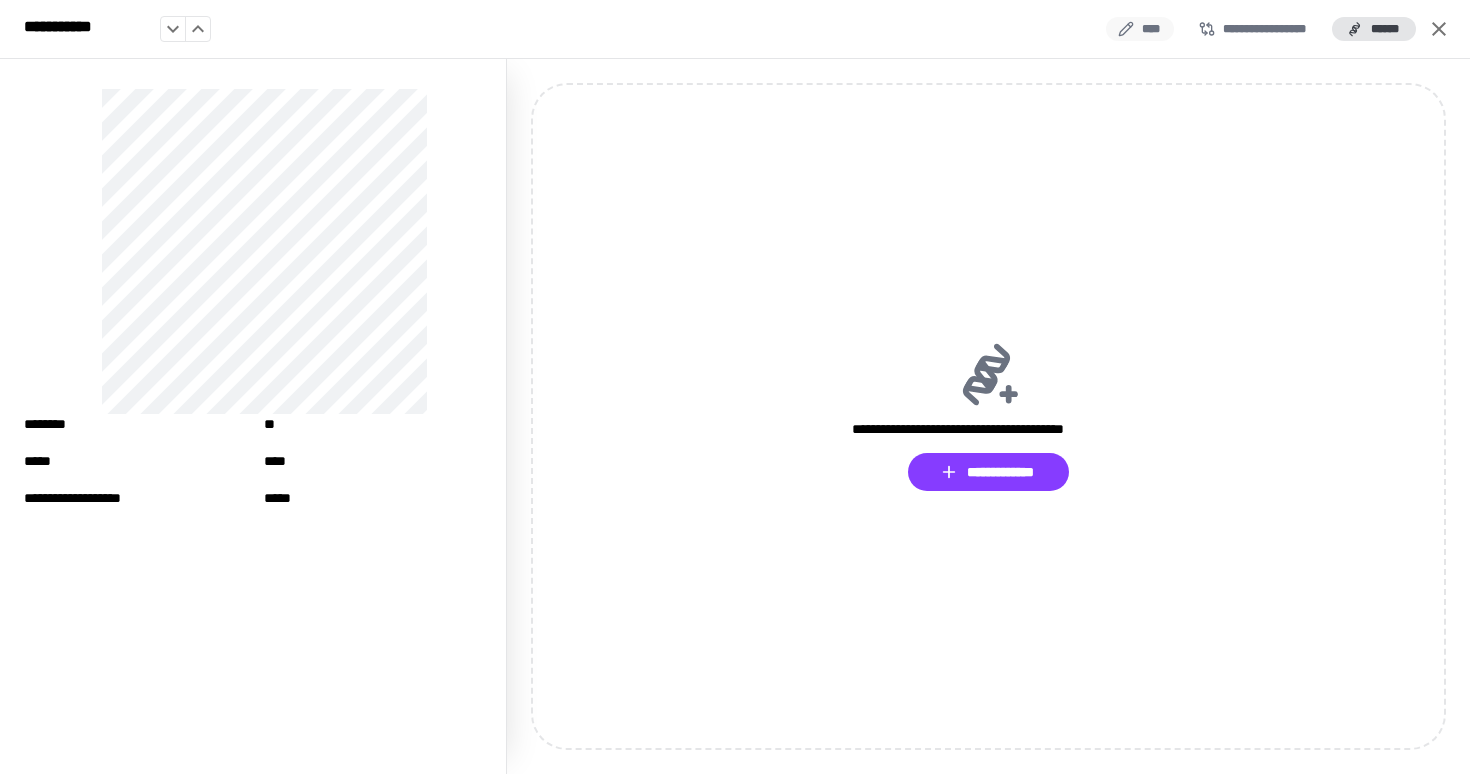 click on "****" at bounding box center (1140, 29) 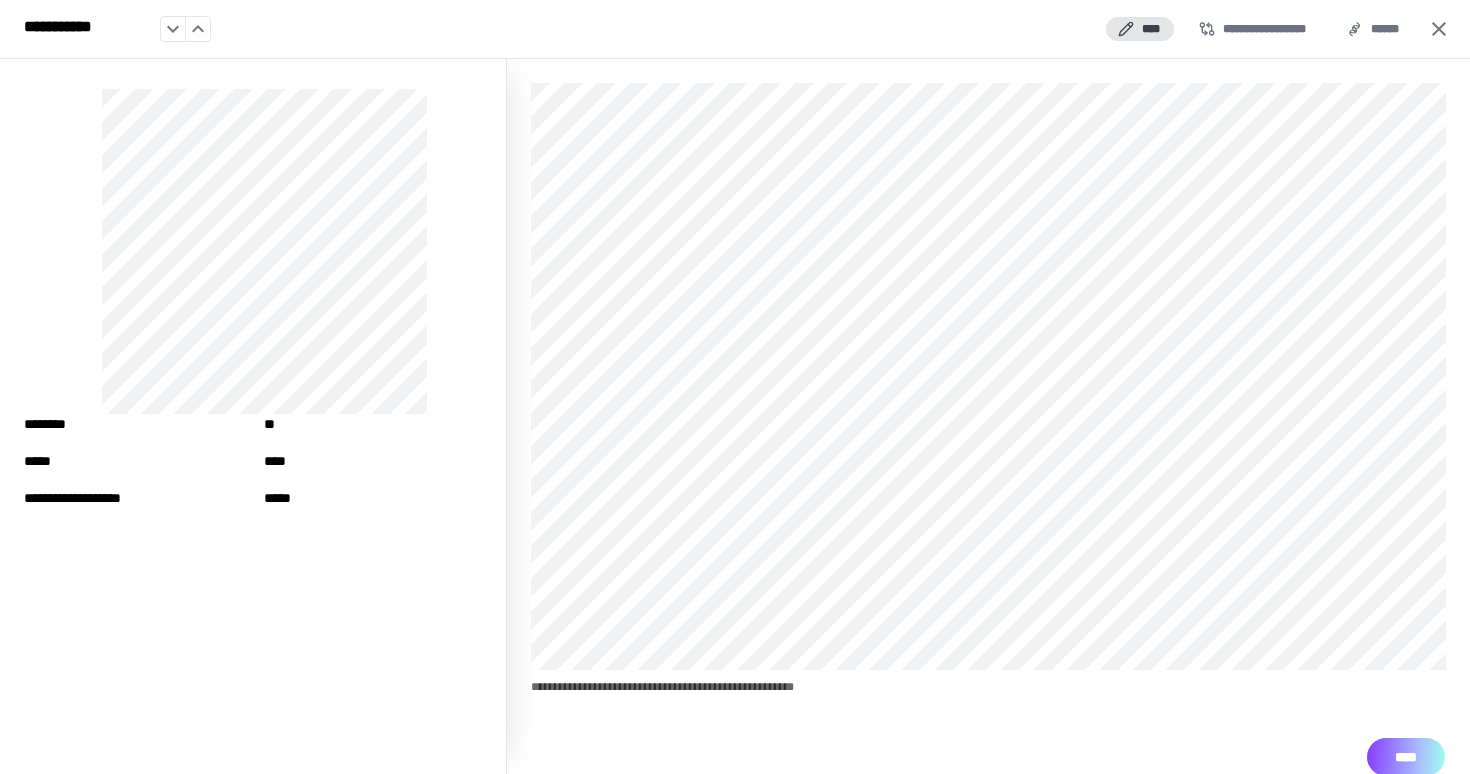 click on "****" at bounding box center (1406, 757) 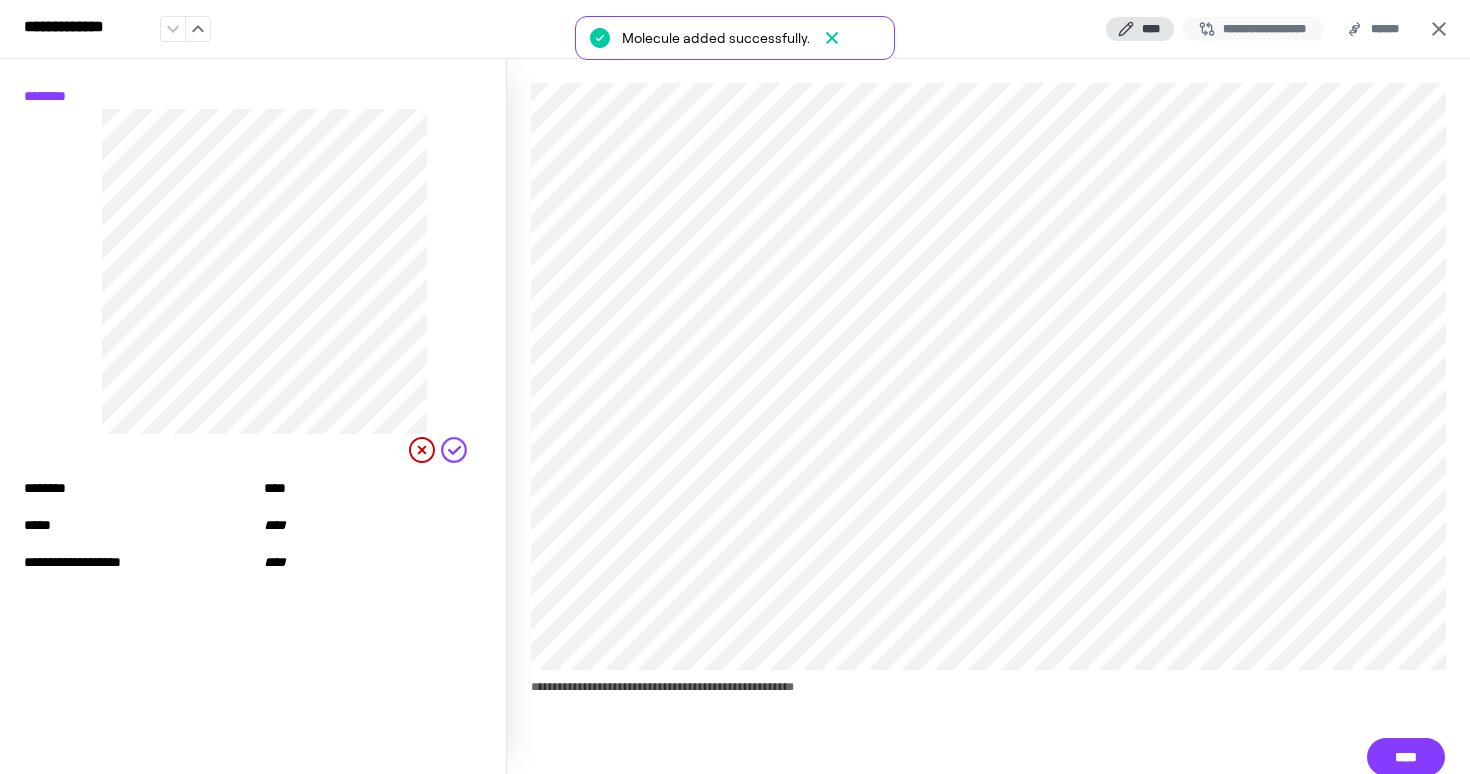 click on "**********" at bounding box center [1253, 29] 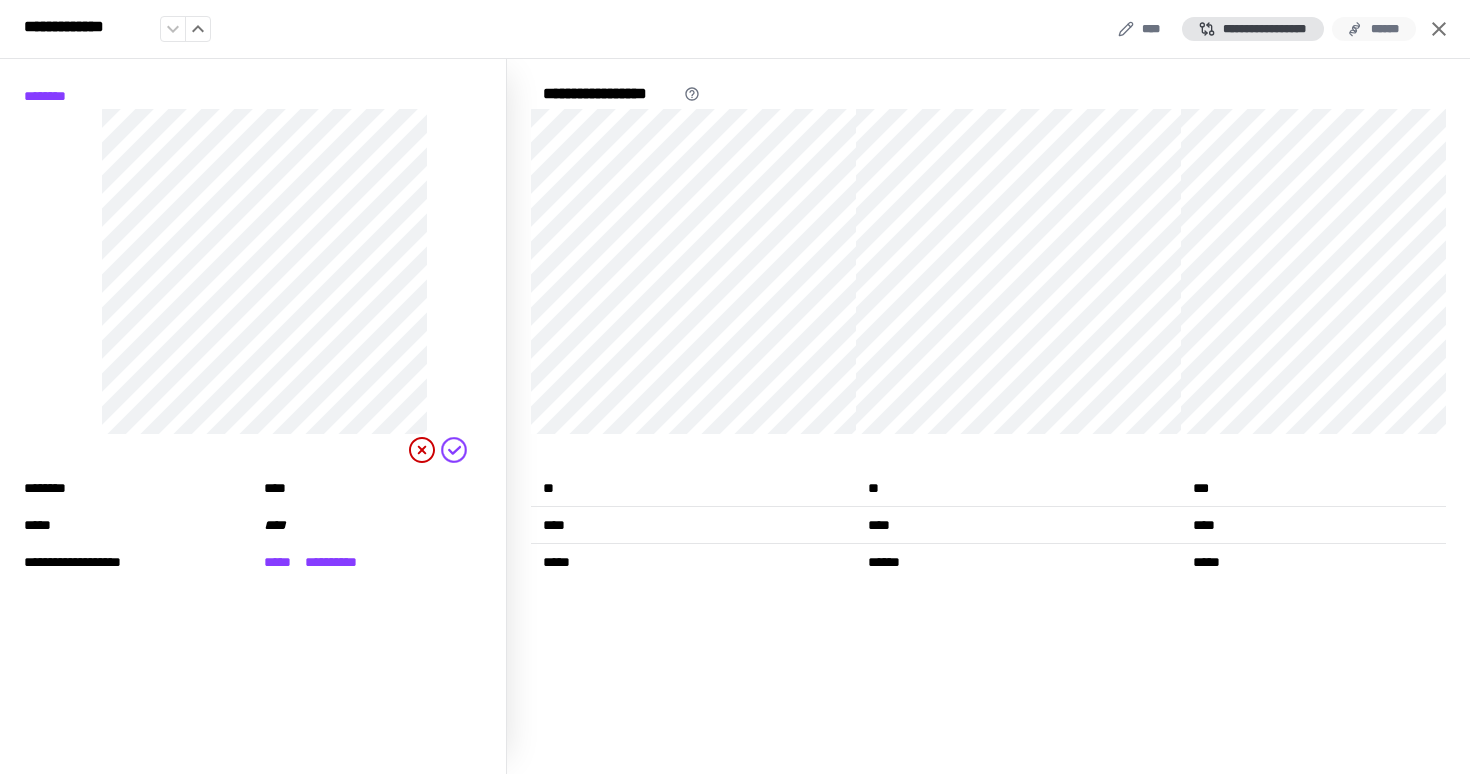 click on "******" at bounding box center [1374, 29] 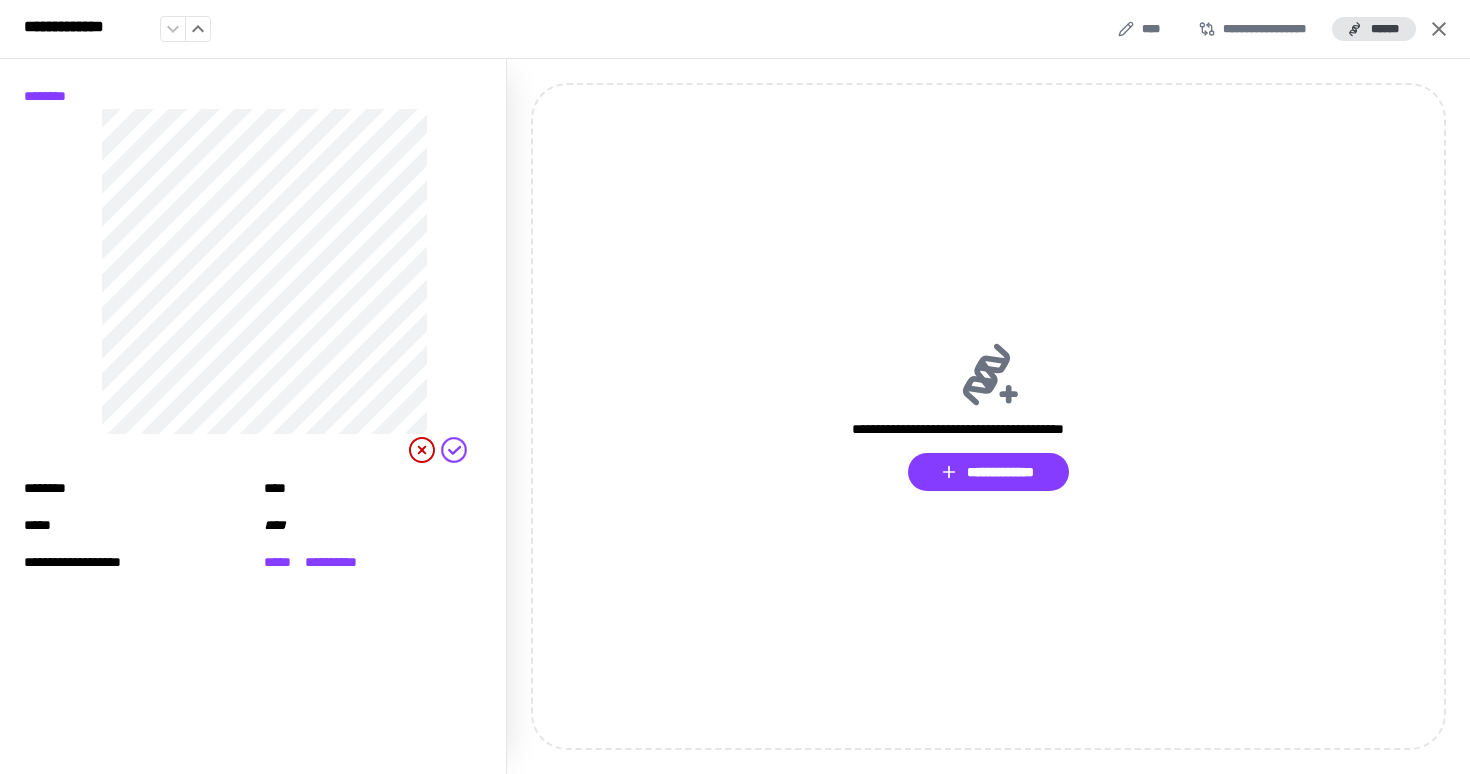 click 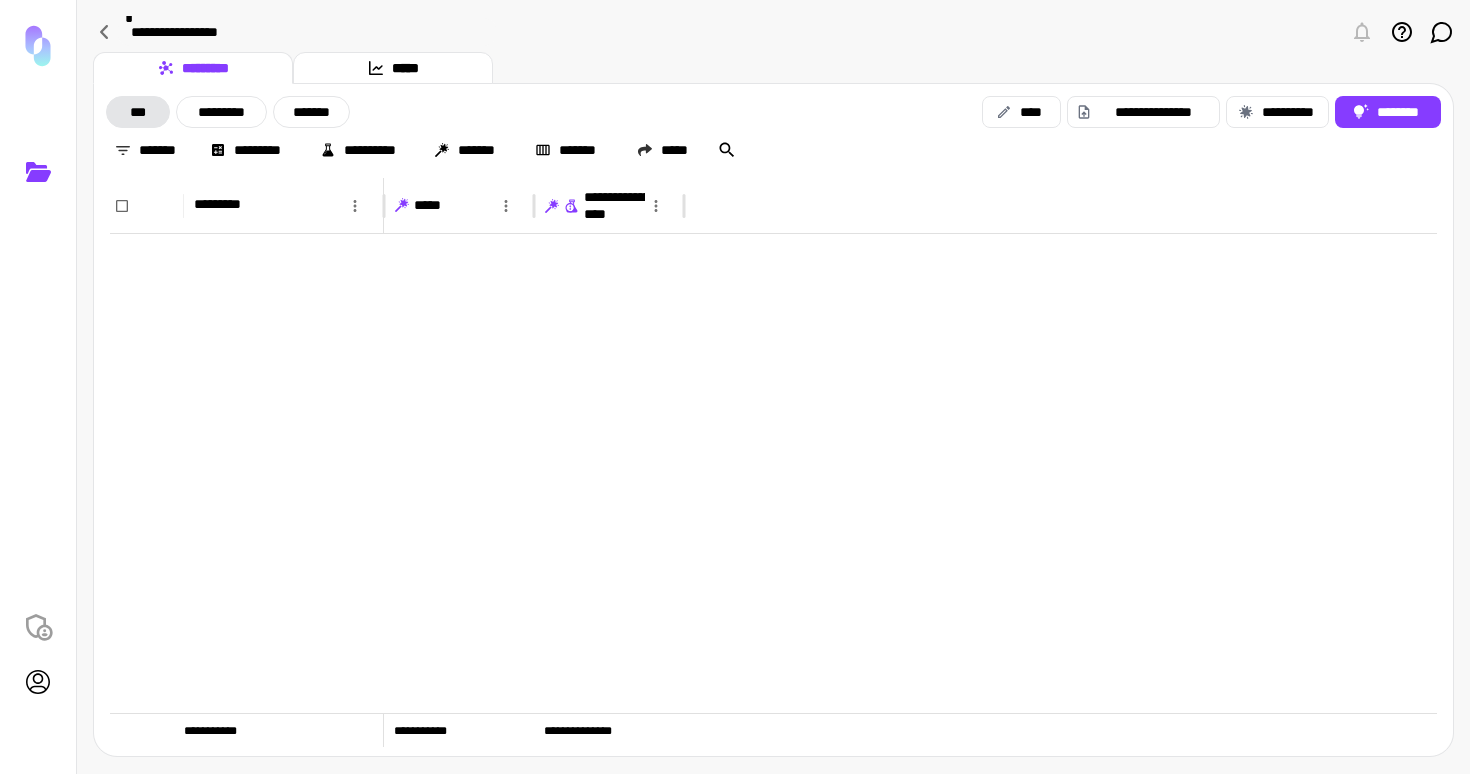 scroll, scrollTop: 23829, scrollLeft: 0, axis: vertical 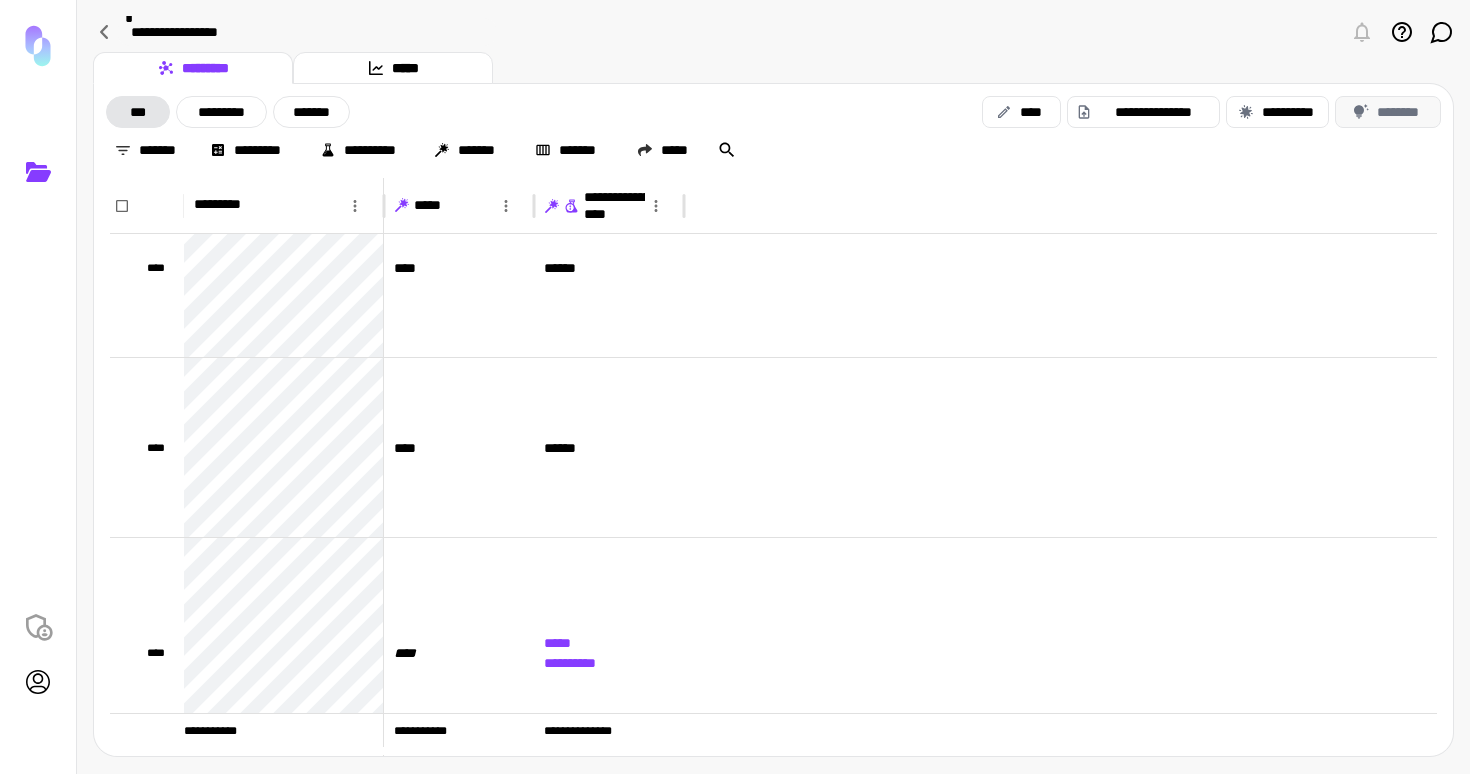click on "********" at bounding box center (1388, 112) 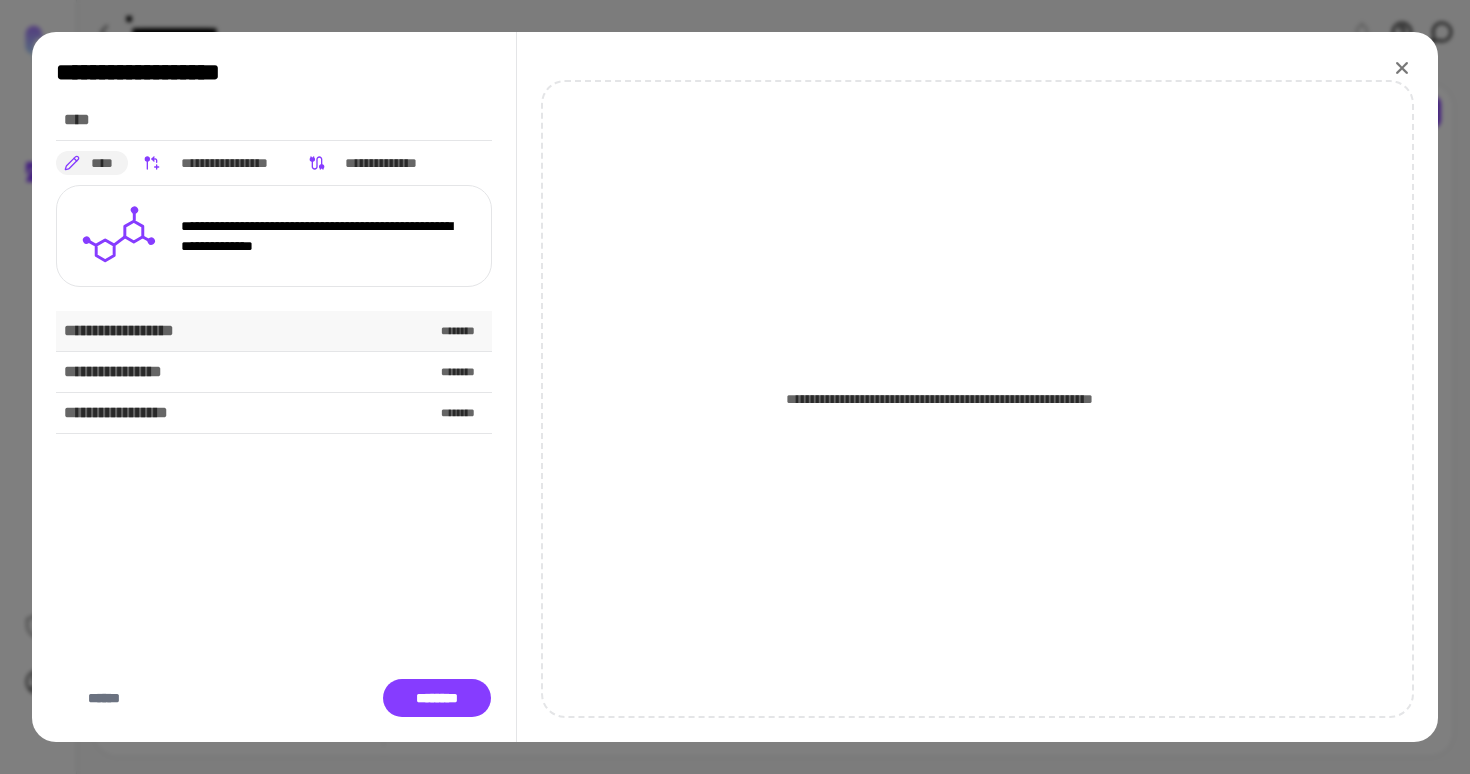 click on "**********" at bounding box center (274, 331) 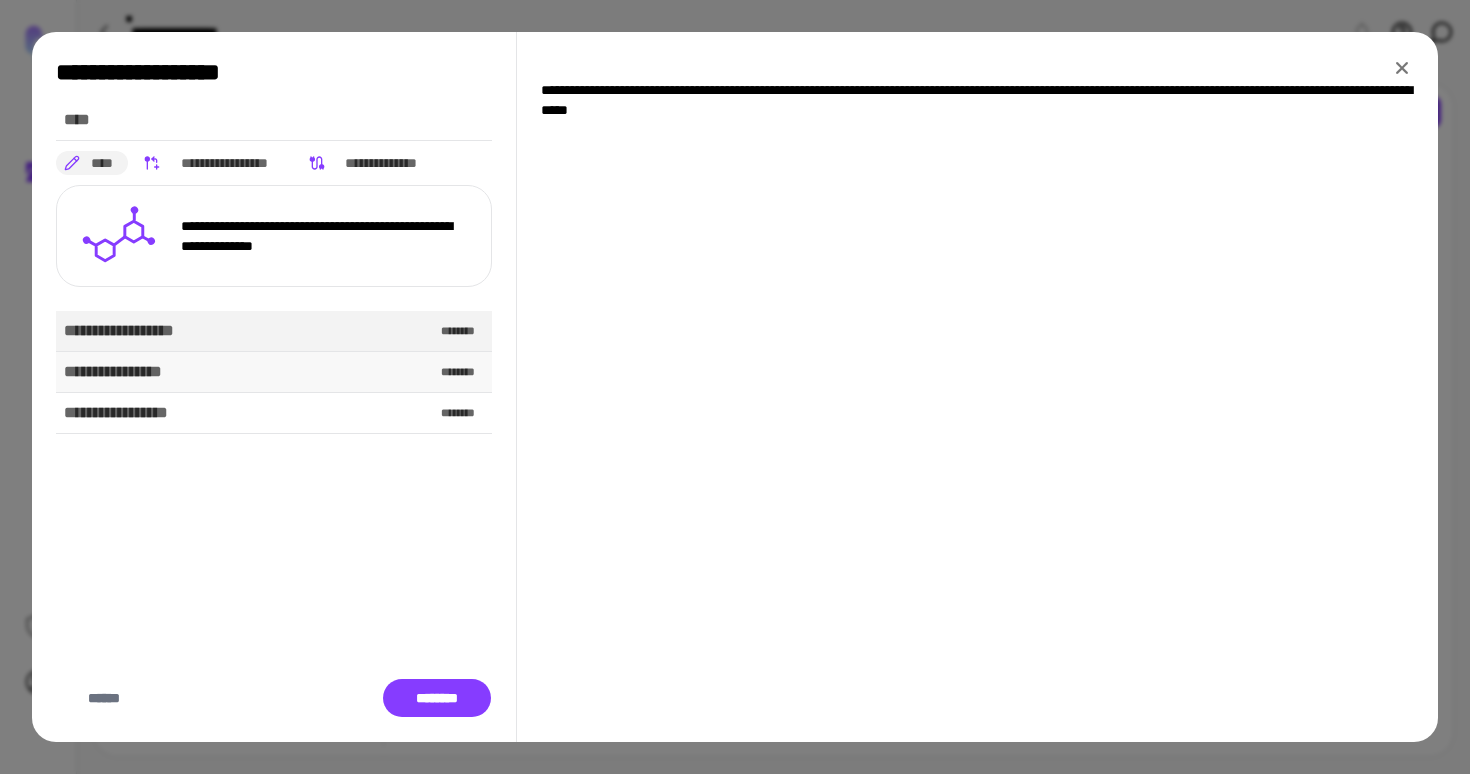 click on "**********" at bounding box center (118, 372) 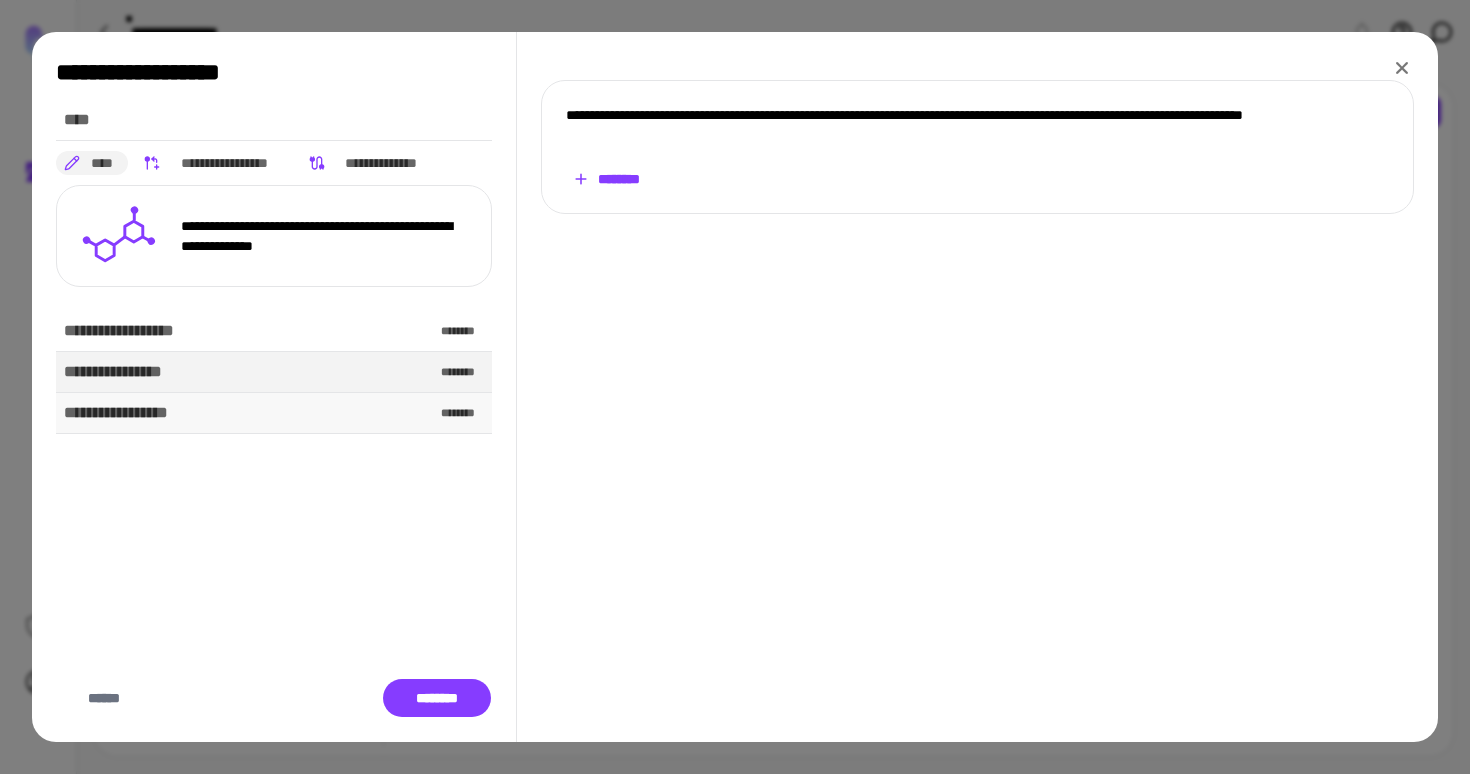 click on "**********" at bounding box center [122, 413] 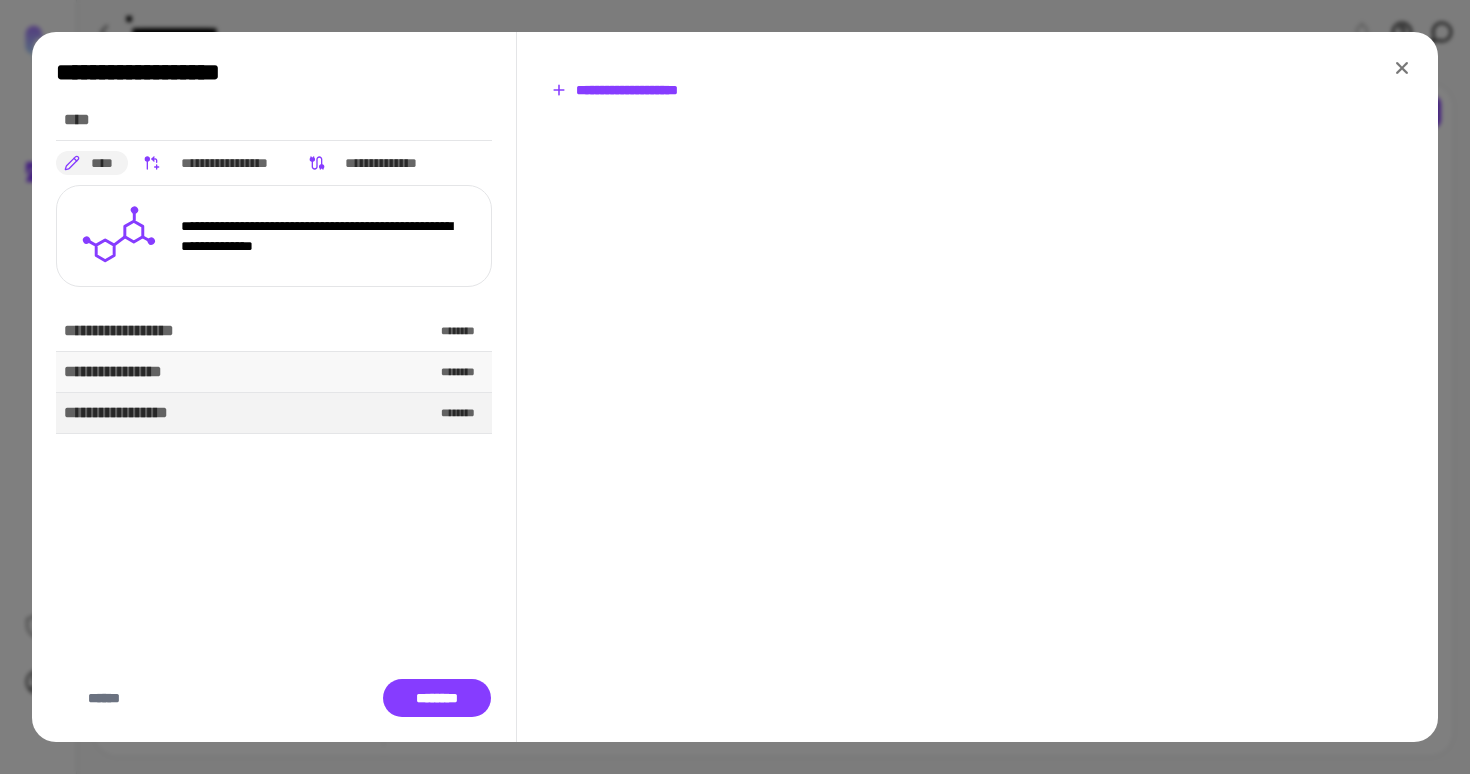 click on "**********" at bounding box center [118, 372] 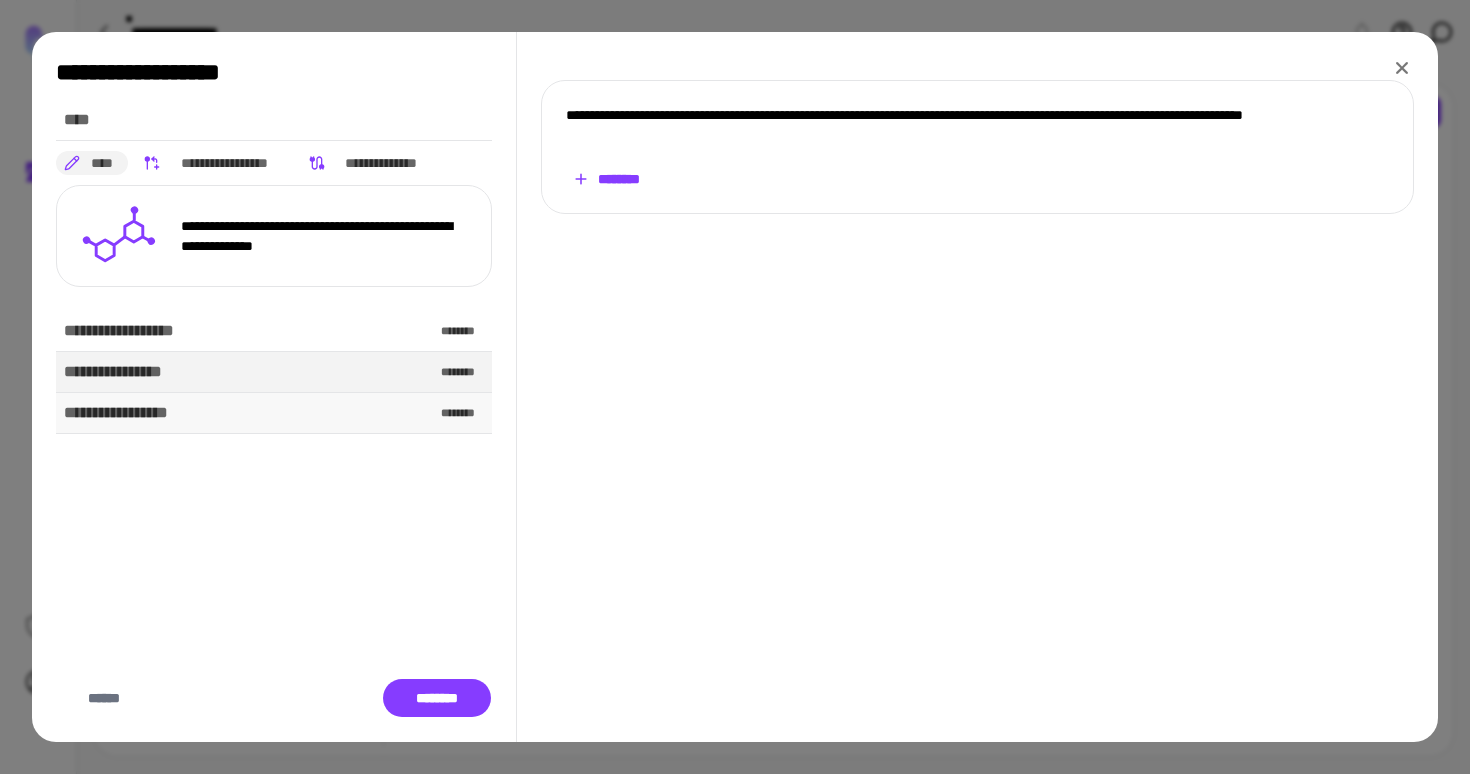 click on "**********" at bounding box center (122, 413) 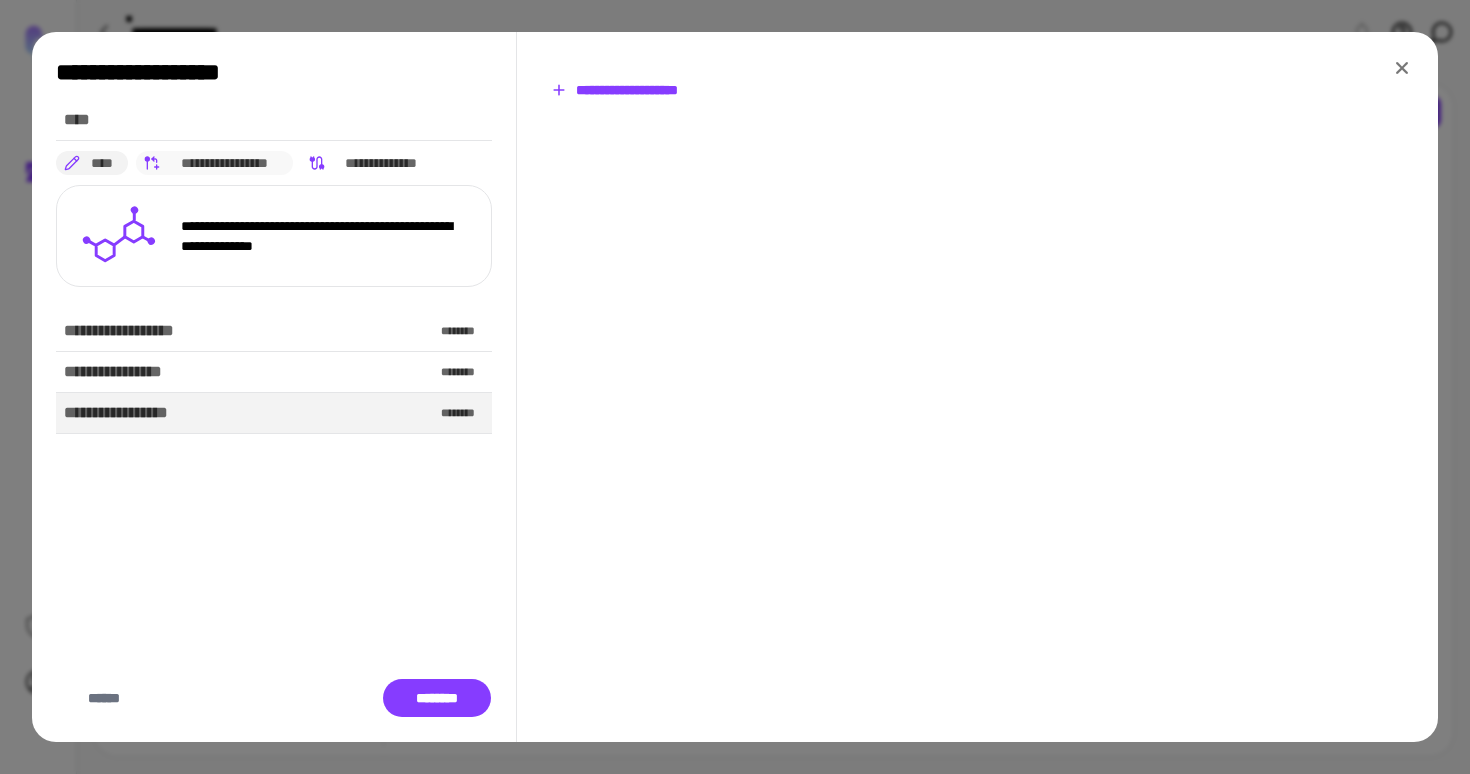 click on "**********" at bounding box center (225, 163) 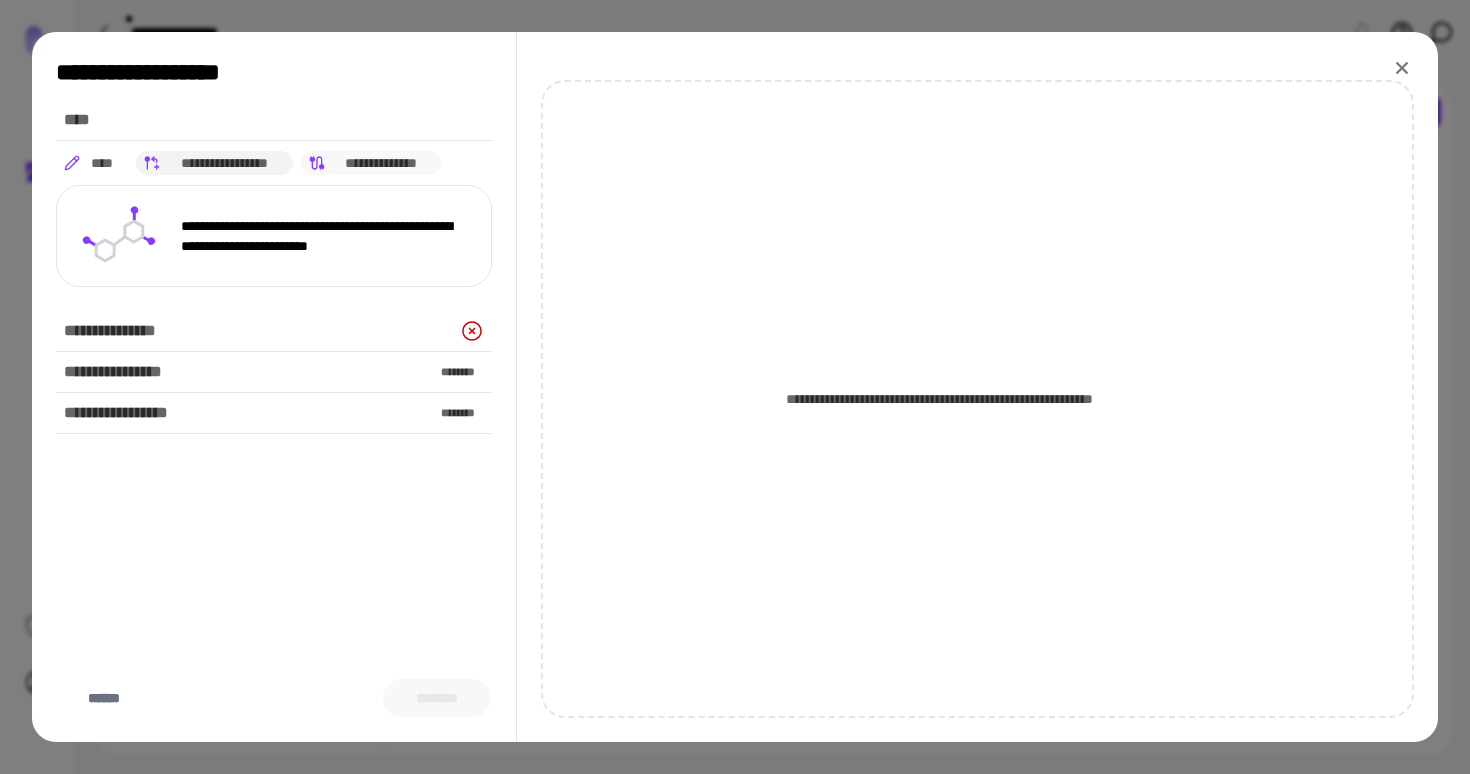 click on "**********" at bounding box center (381, 163) 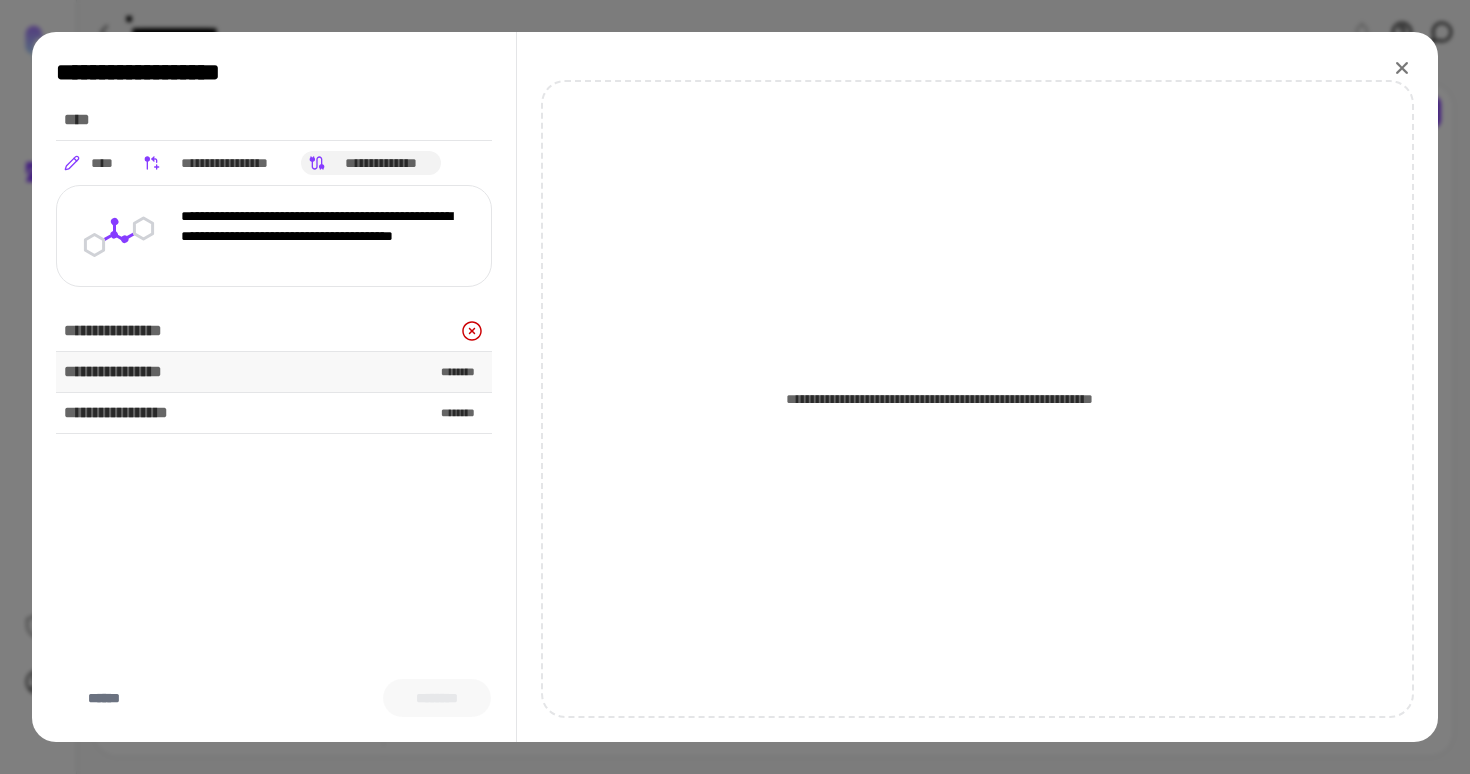 click on "**********" at bounding box center (118, 372) 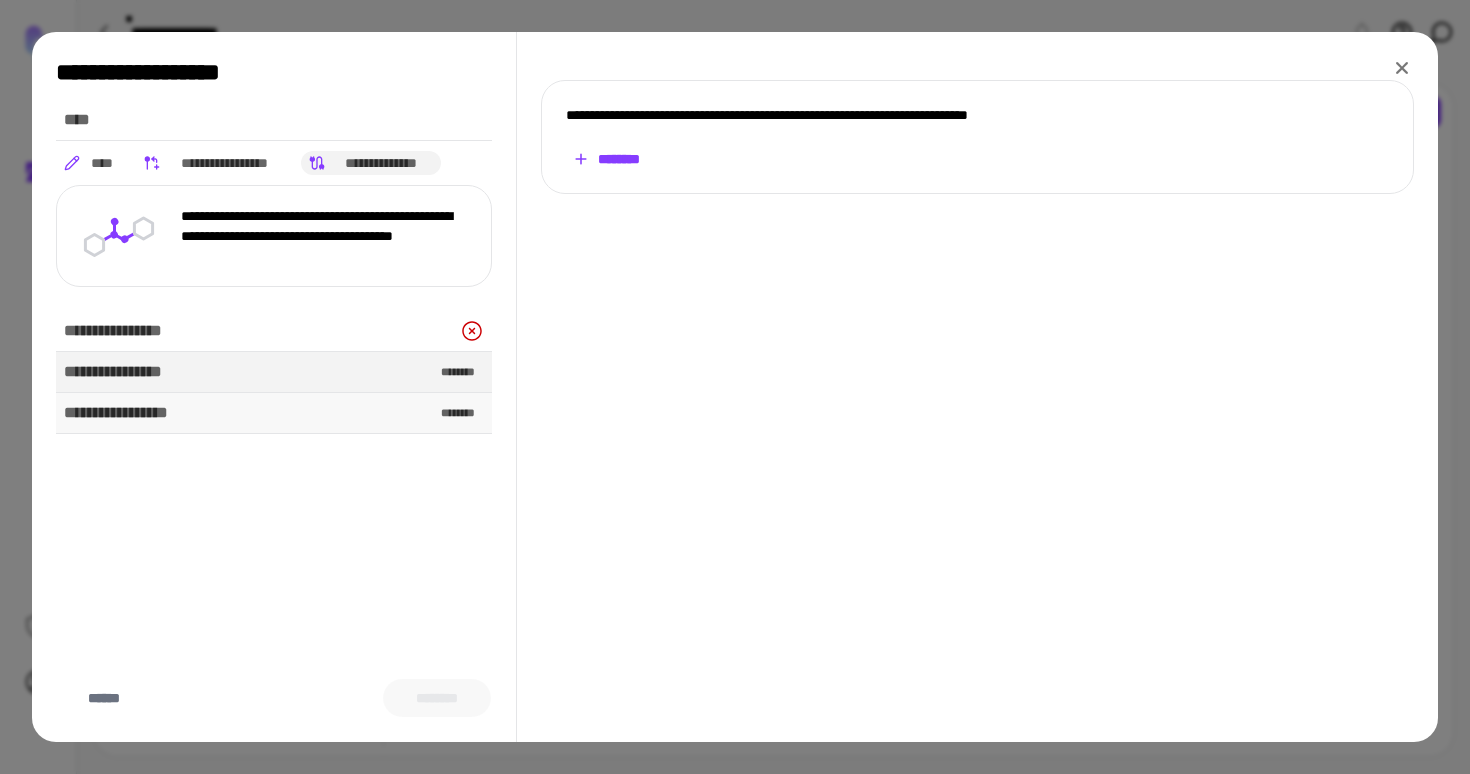 click on "**********" at bounding box center (122, 413) 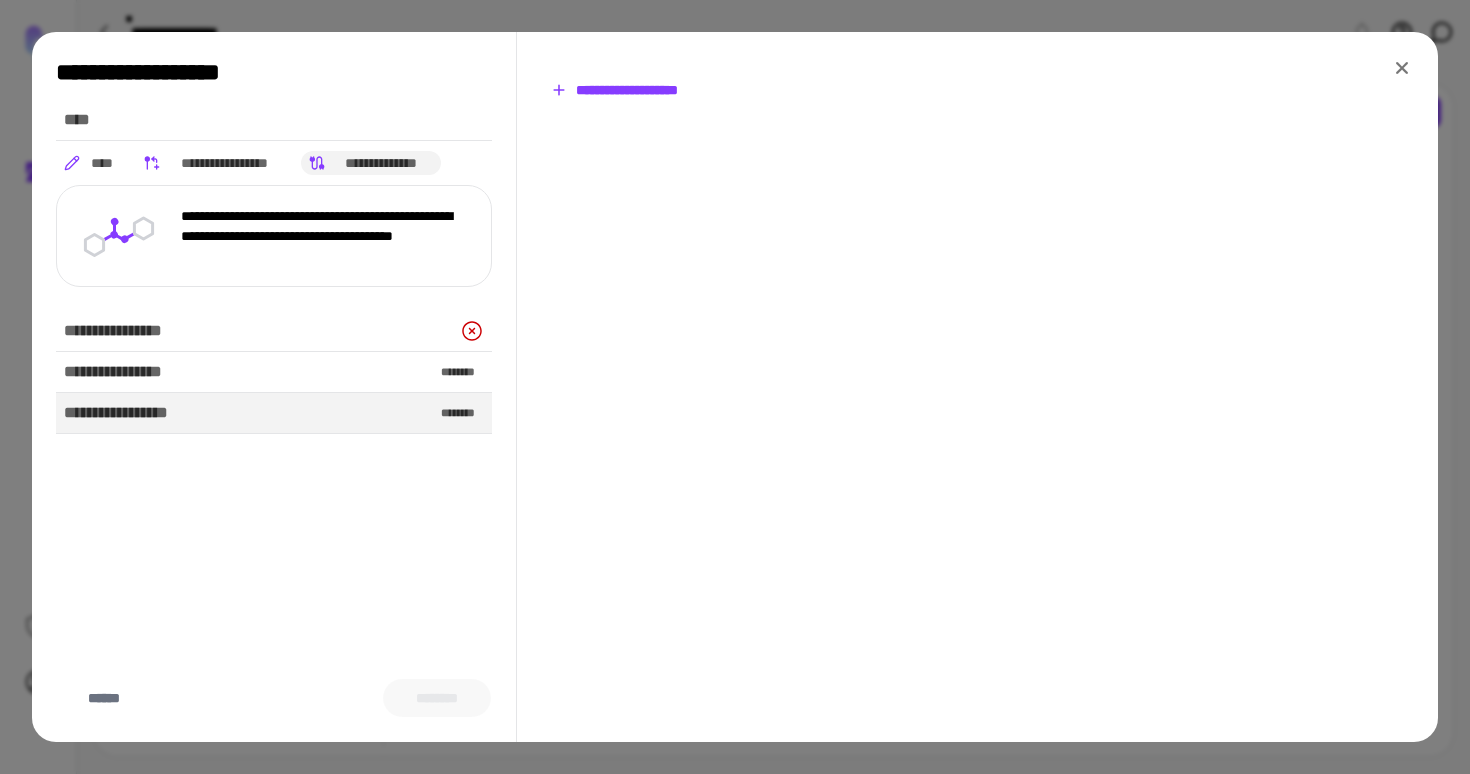click 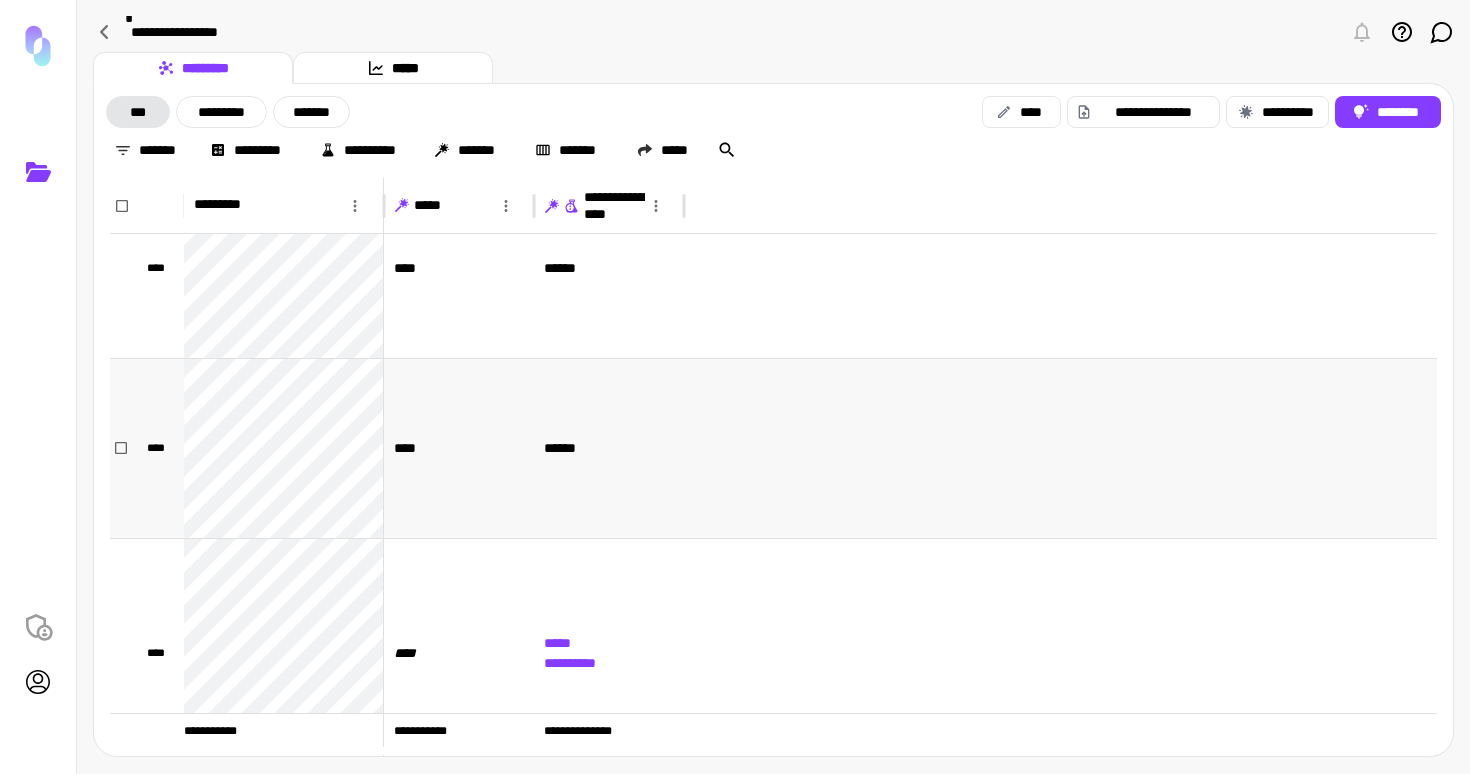 scroll, scrollTop: 390787, scrollLeft: 0, axis: vertical 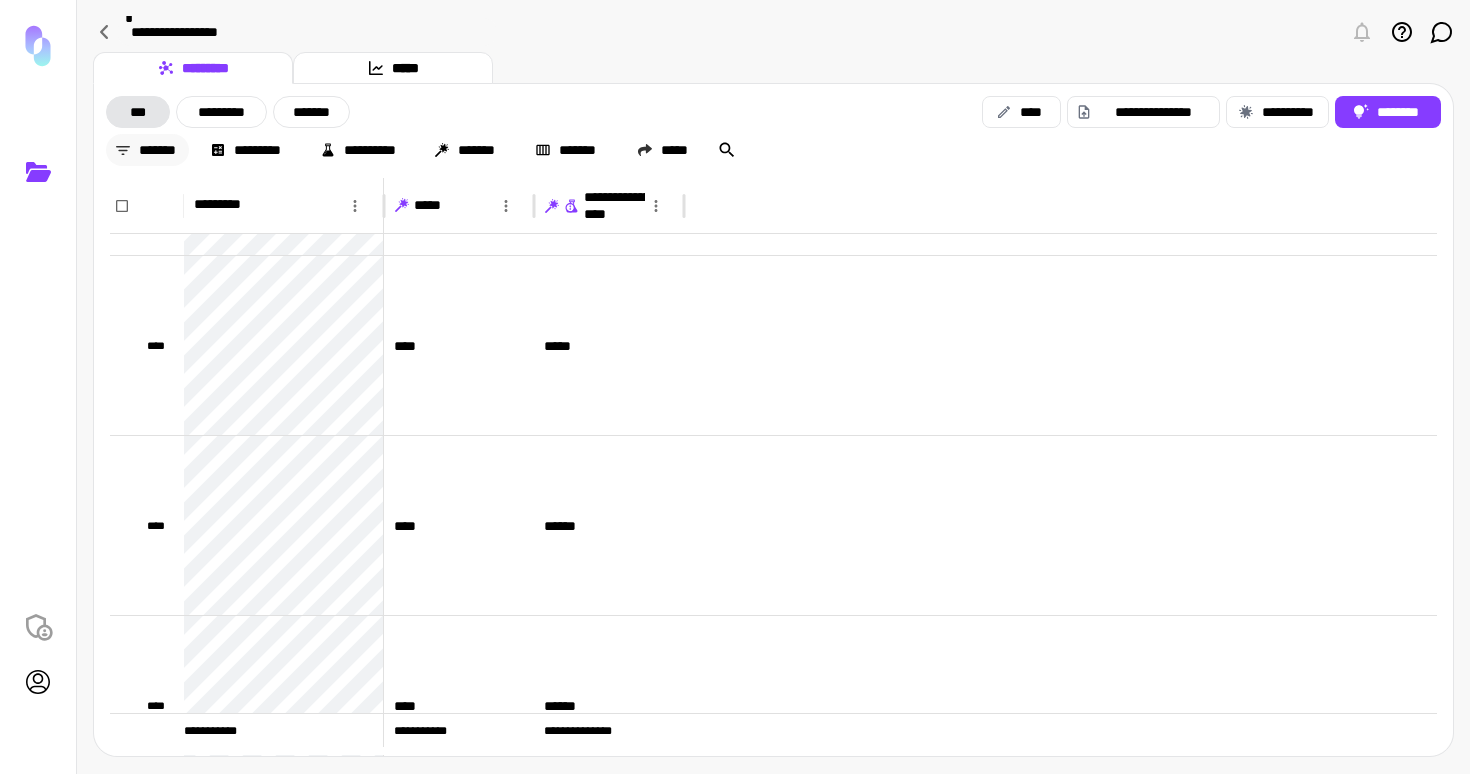 click on "*******" at bounding box center [147, 150] 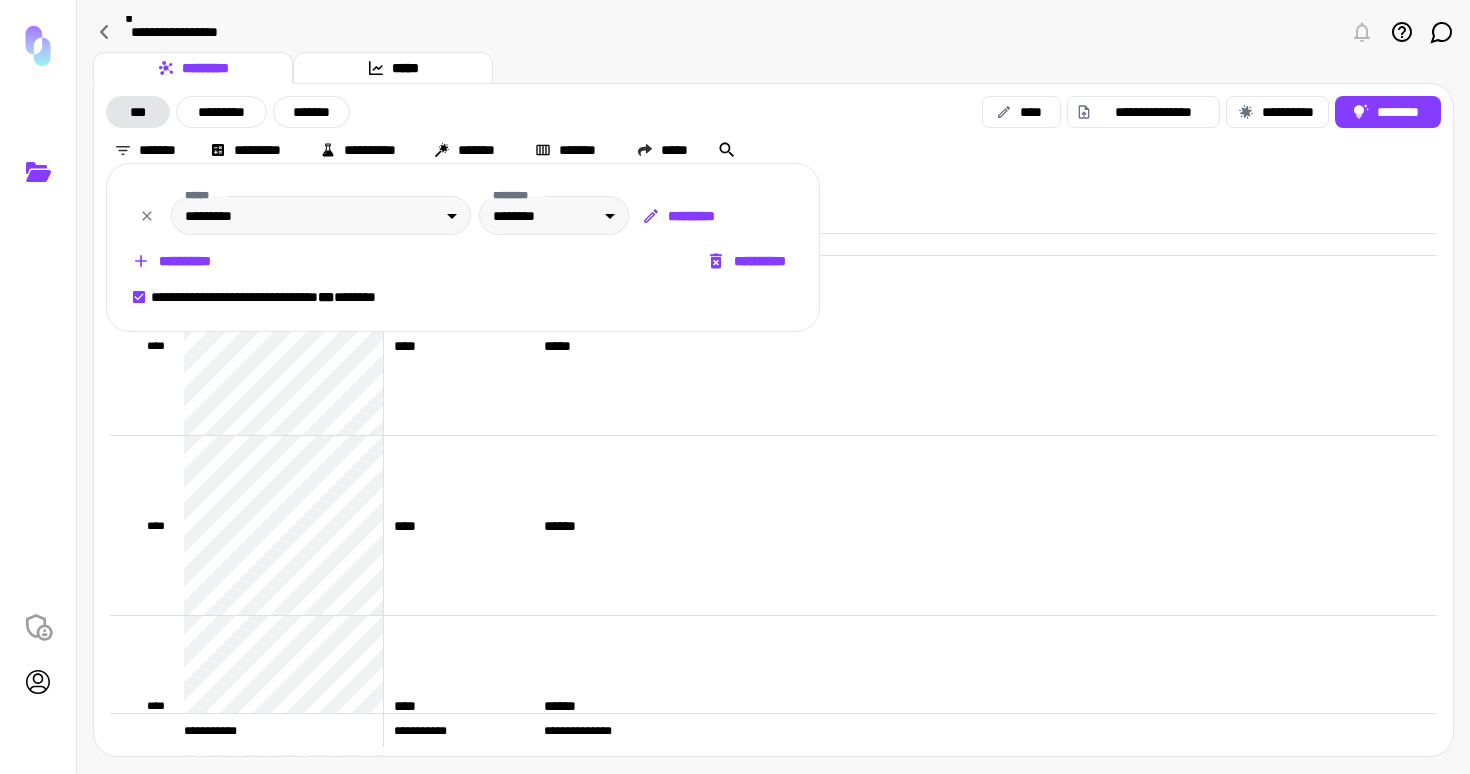 click at bounding box center (735, 387) 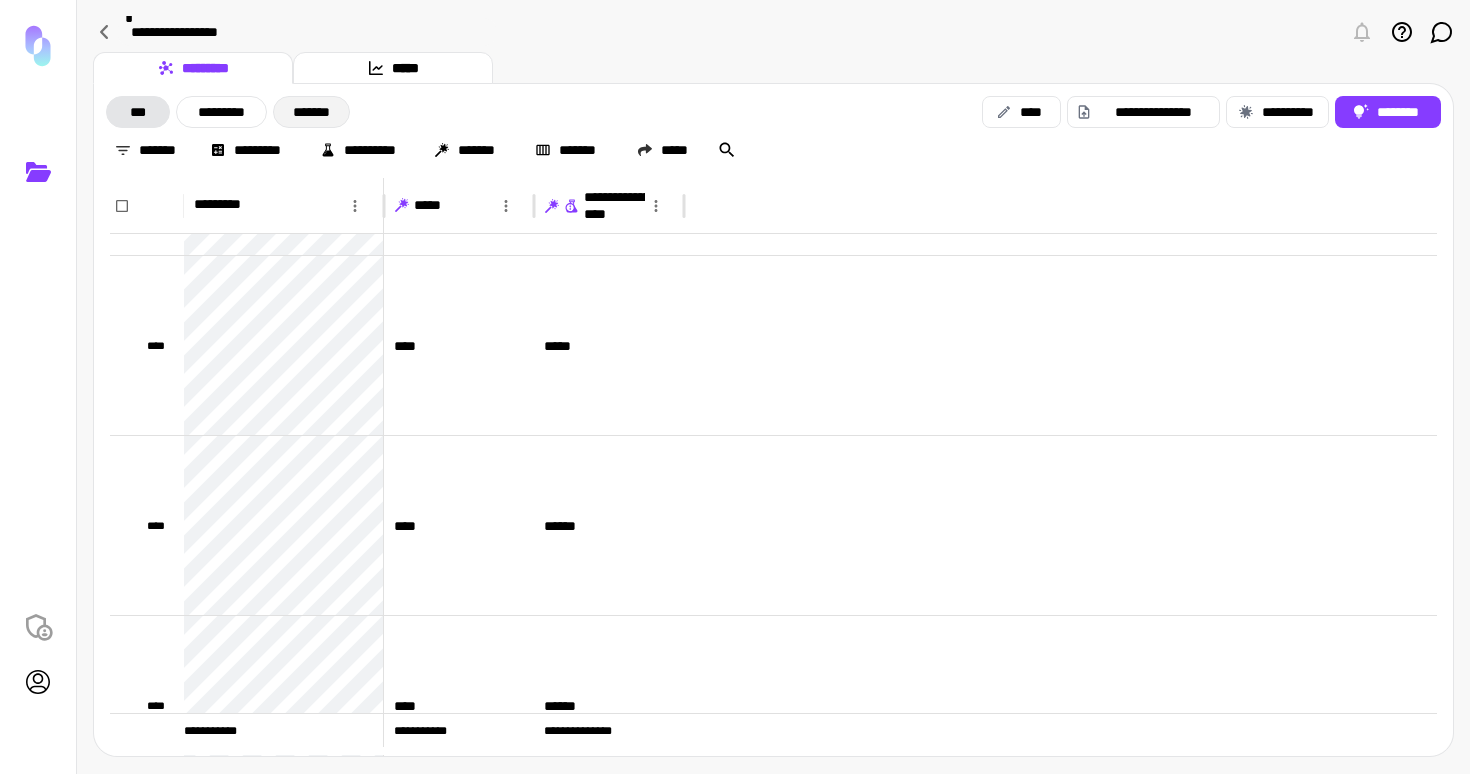 click on "*******" at bounding box center (311, 112) 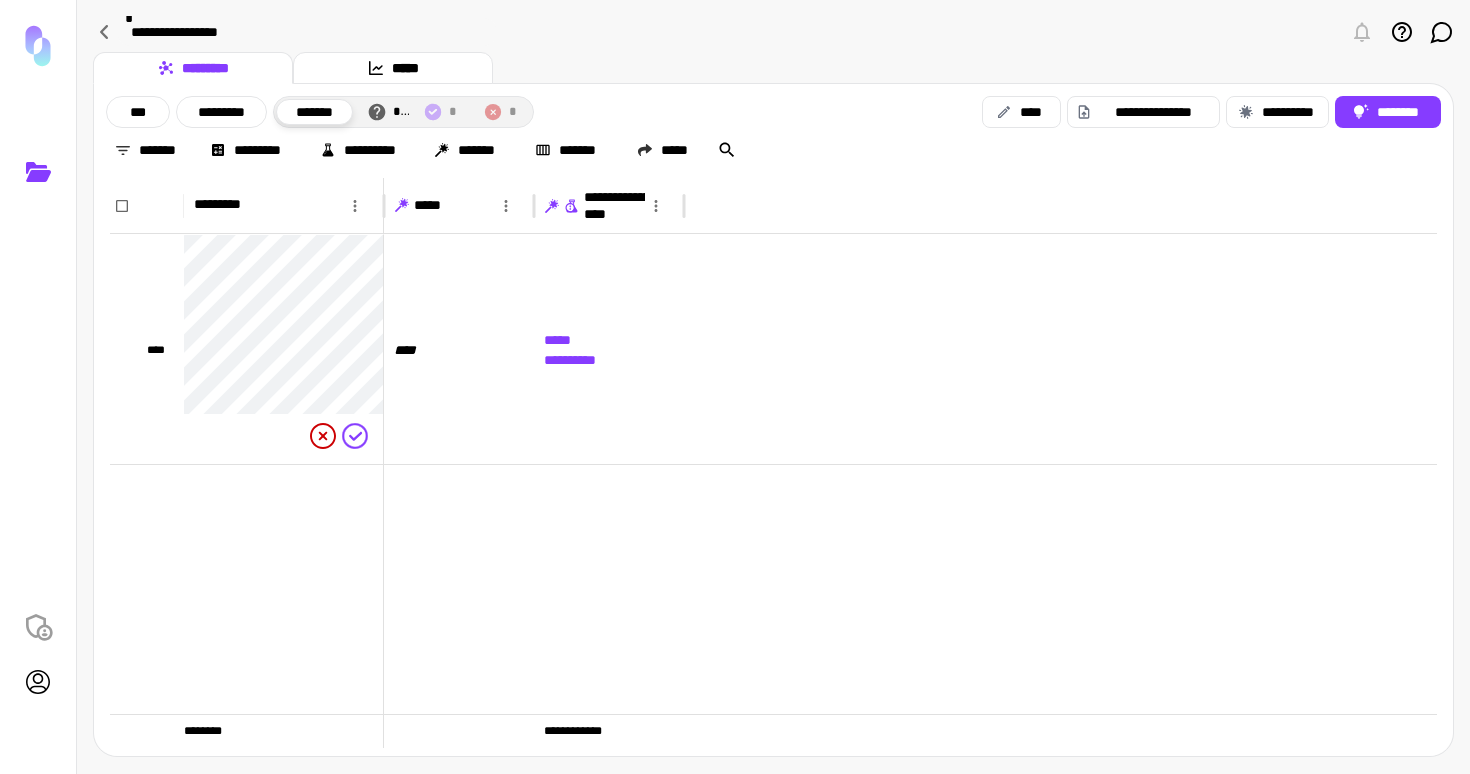 scroll, scrollTop: 0, scrollLeft: 0, axis: both 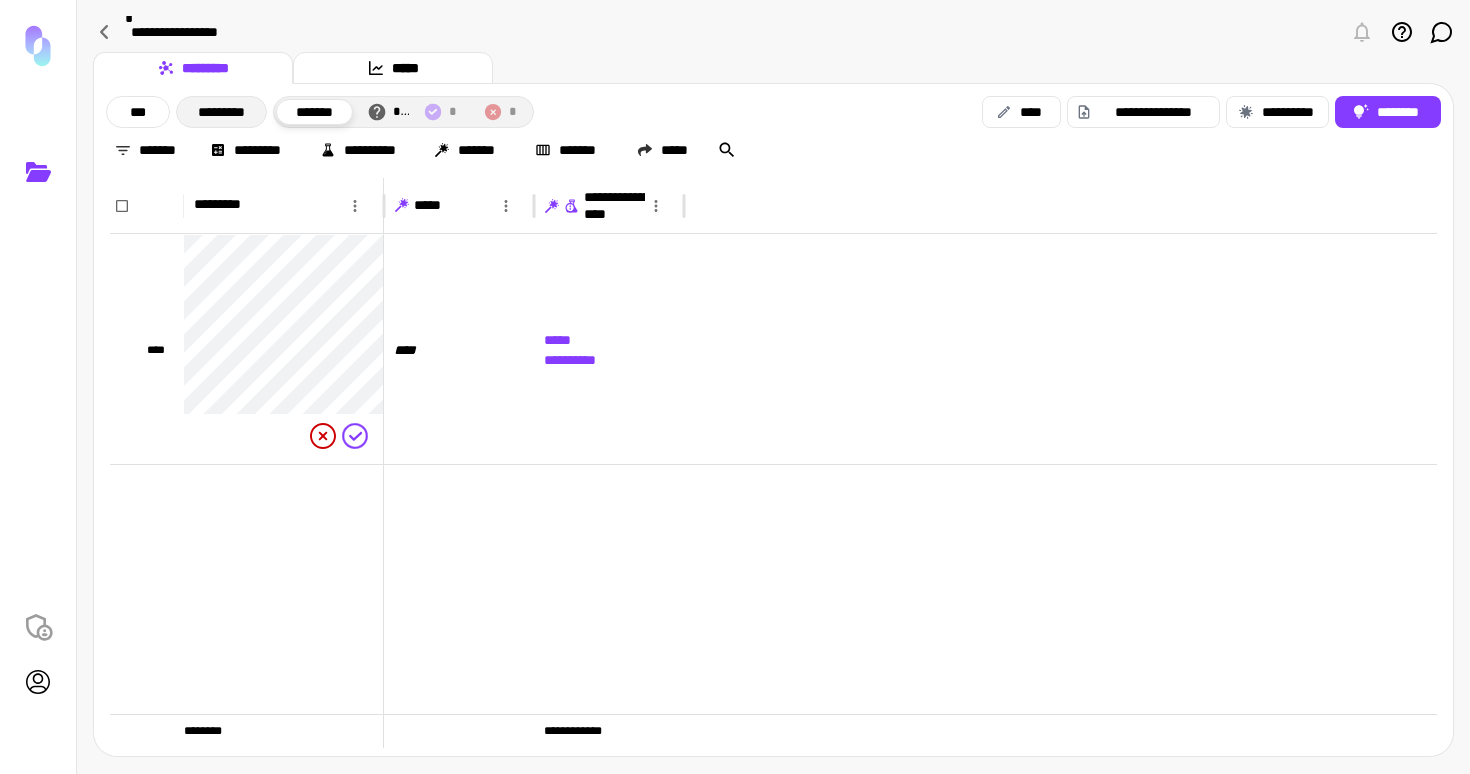 click on "*********" at bounding box center [221, 112] 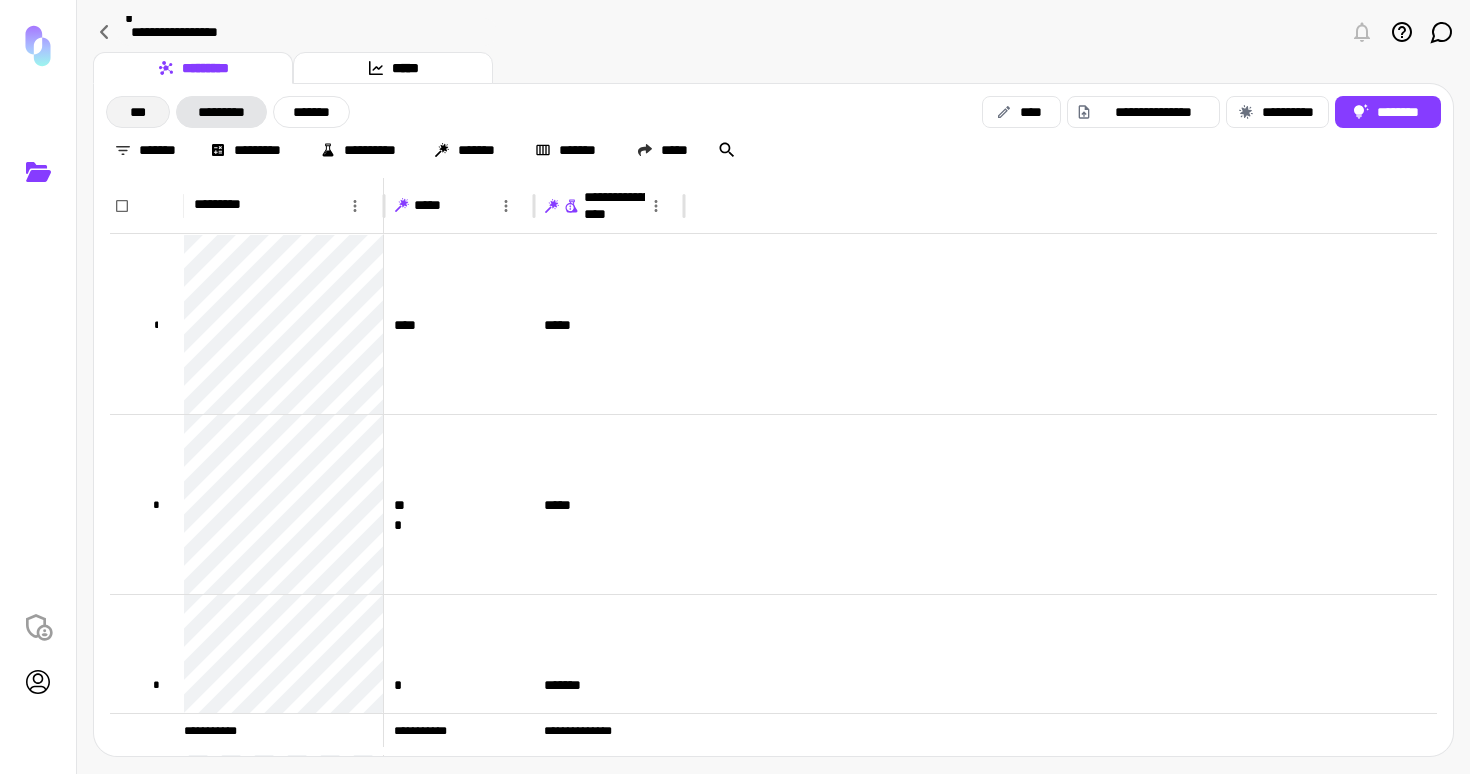 click on "***" at bounding box center (138, 112) 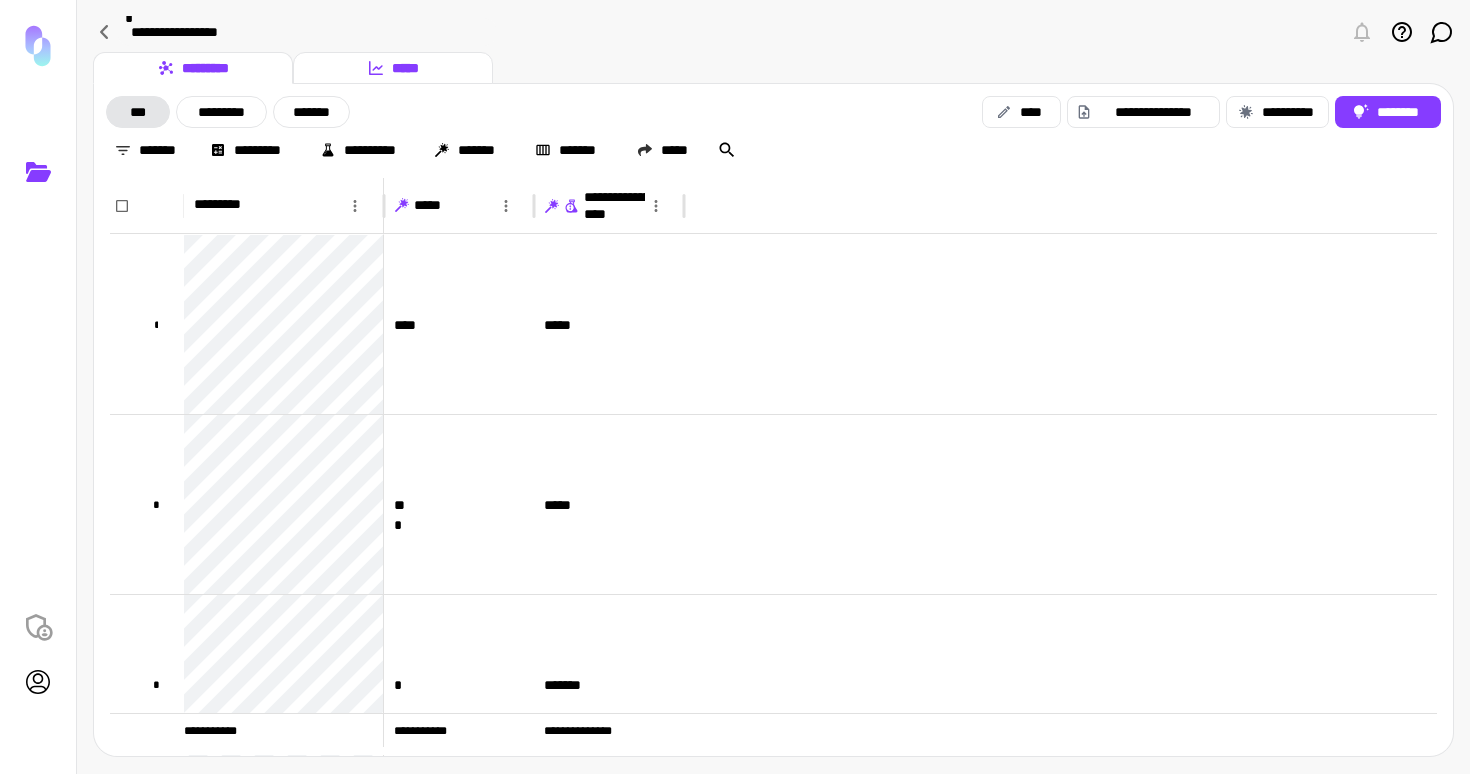 click on "*****" at bounding box center (393, 68) 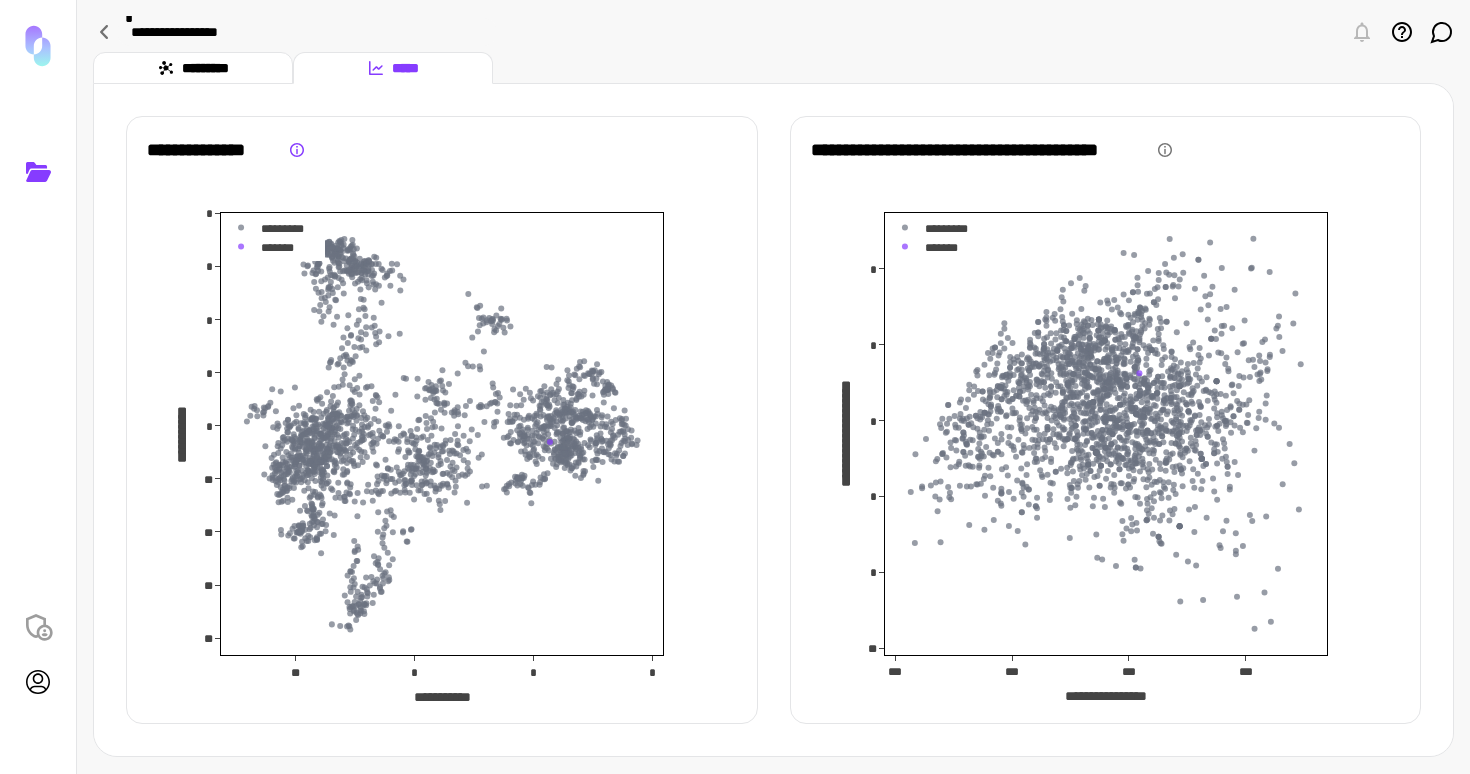 click 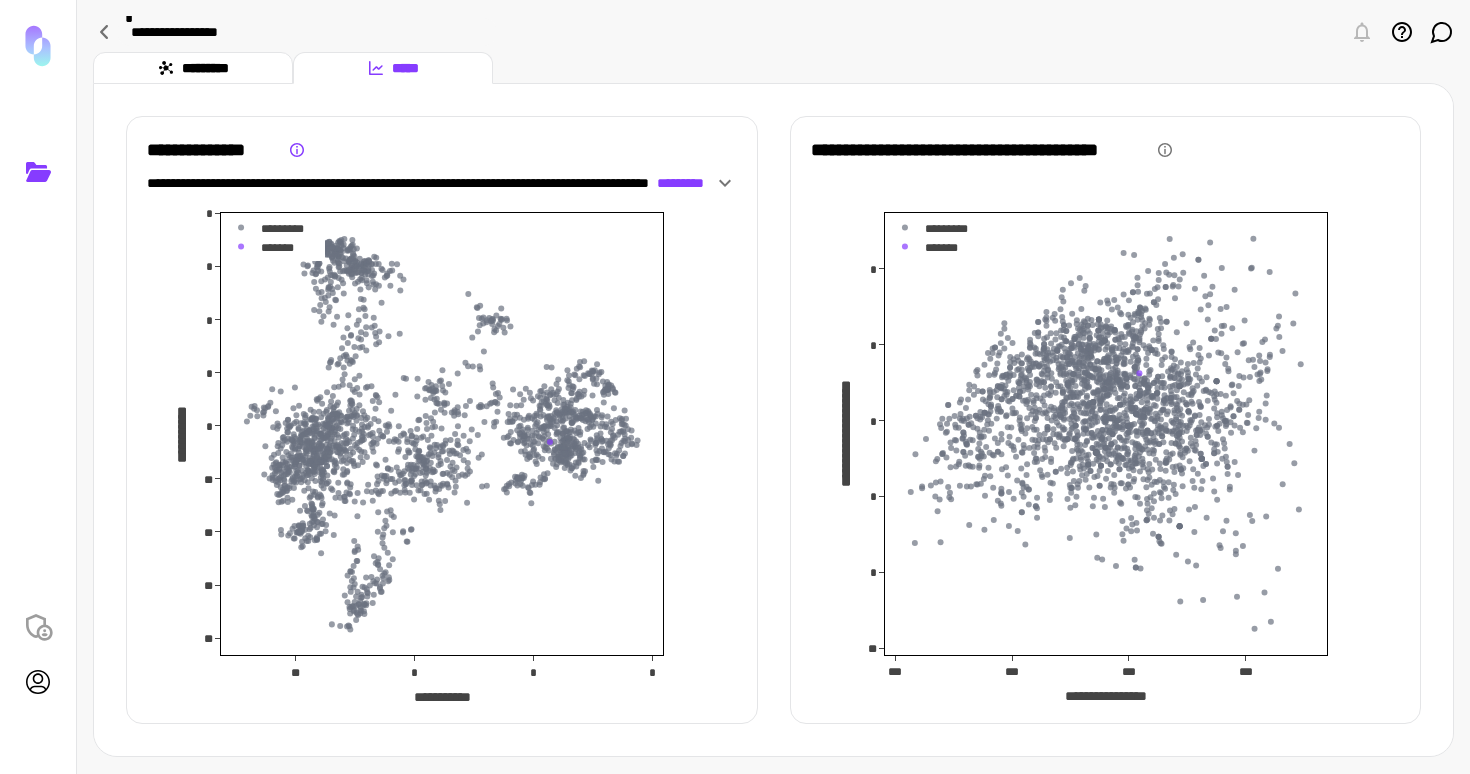 click 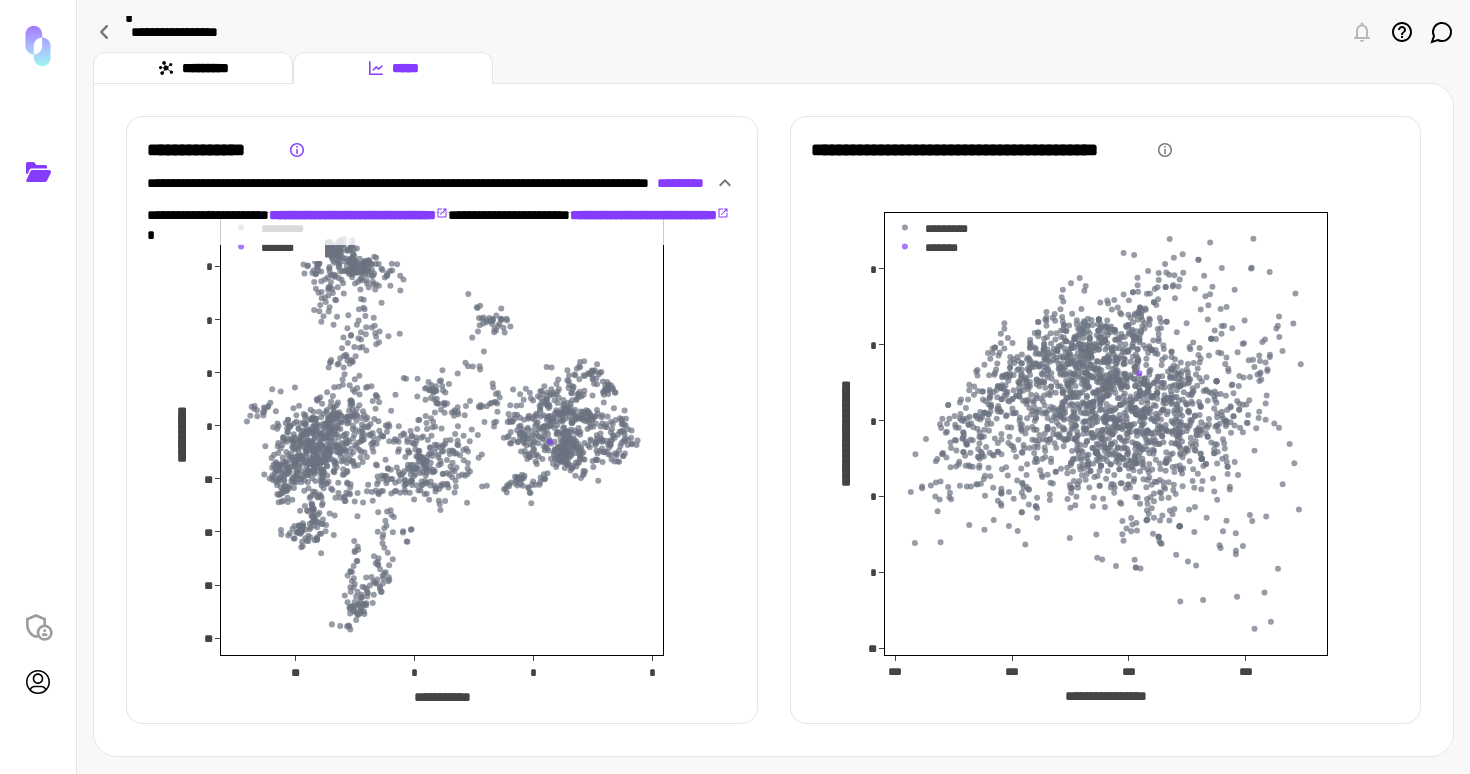 click 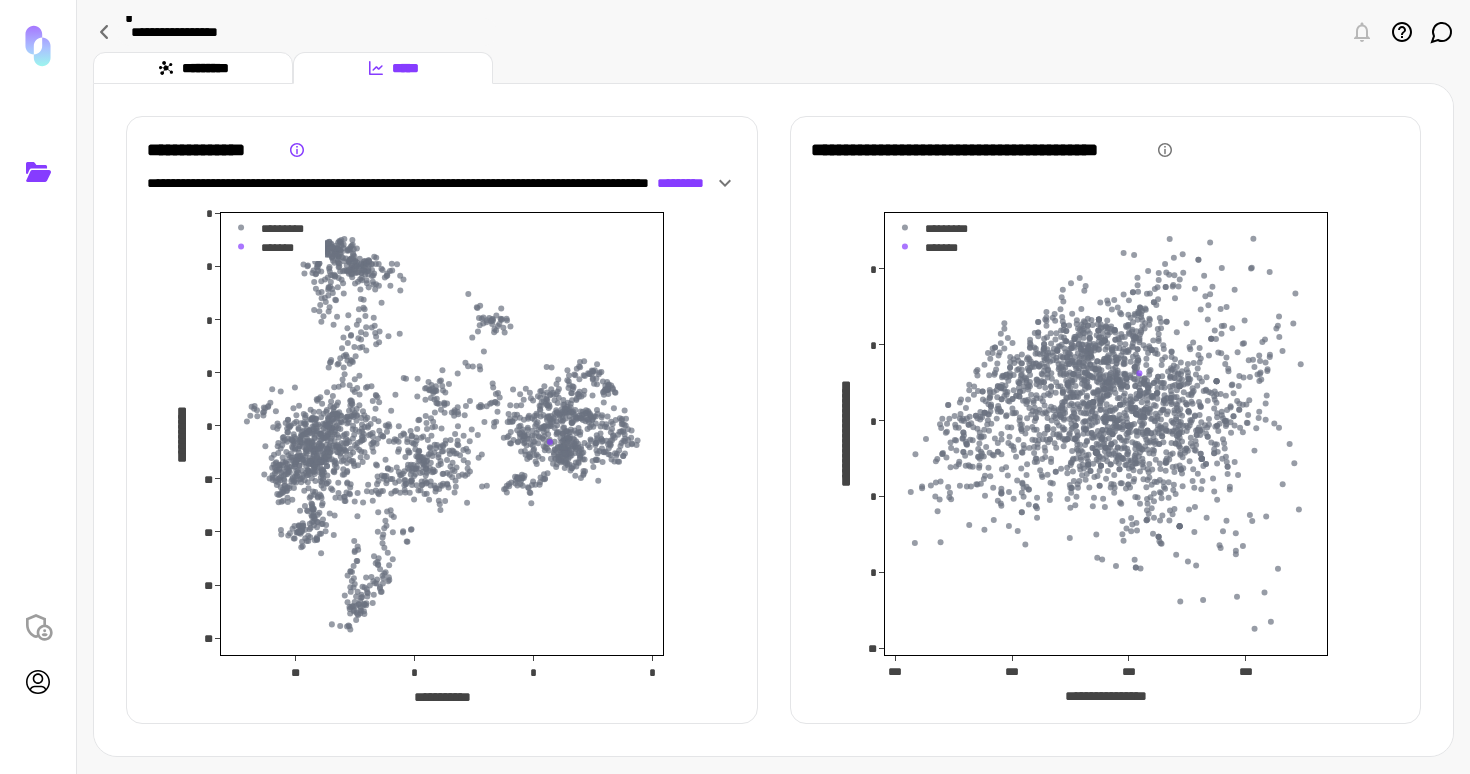 click 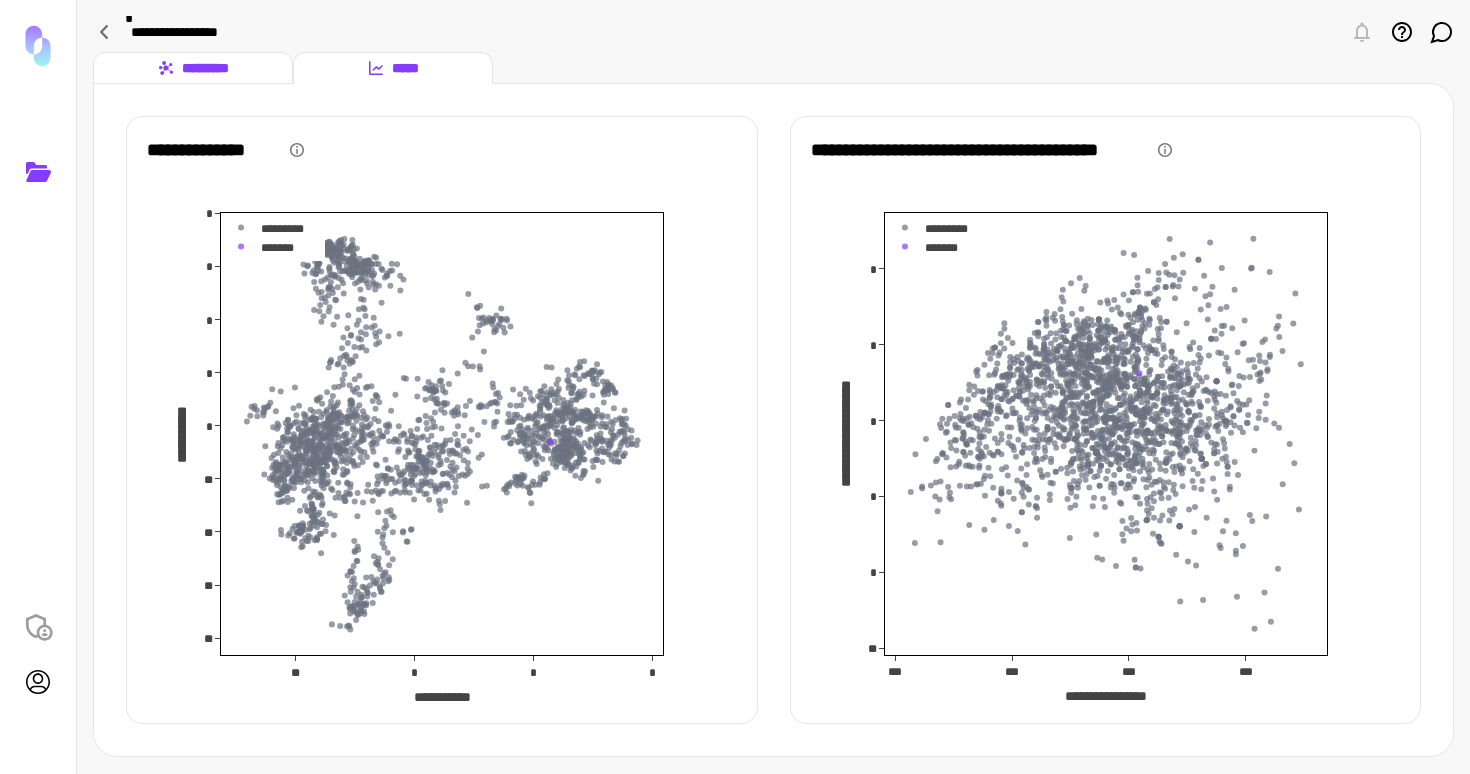click on "*********" at bounding box center [193, 68] 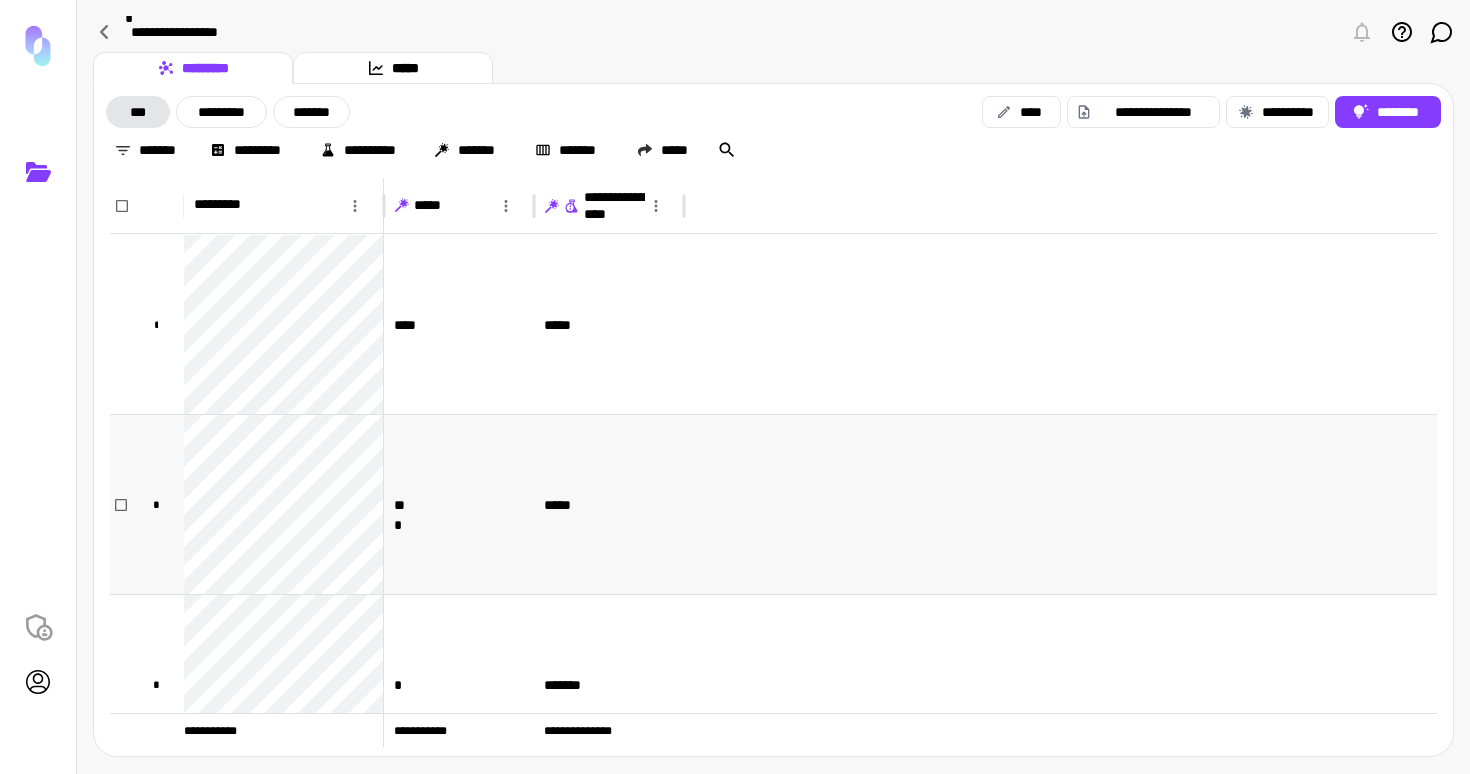 scroll, scrollTop: 125, scrollLeft: 0, axis: vertical 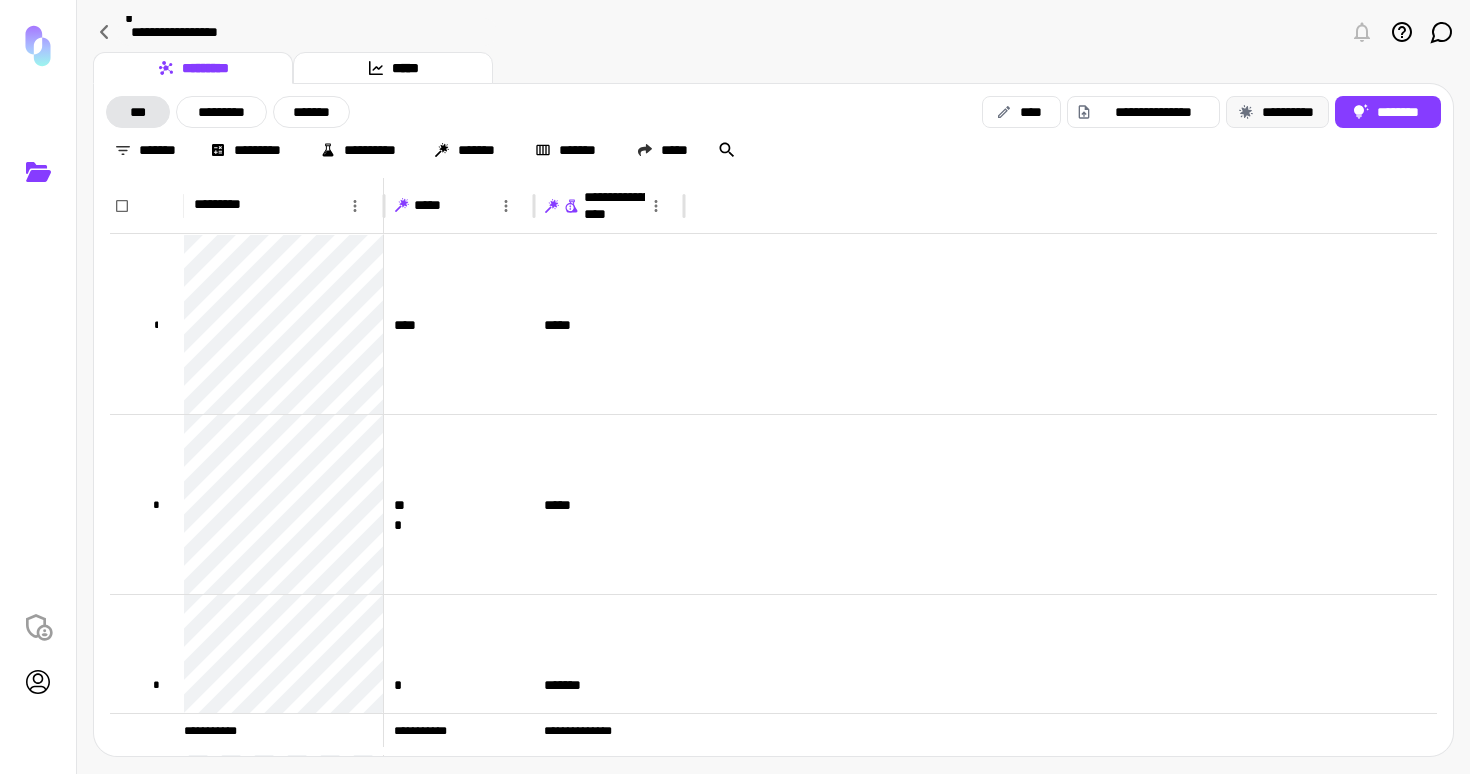 click on "**********" at bounding box center [1277, 112] 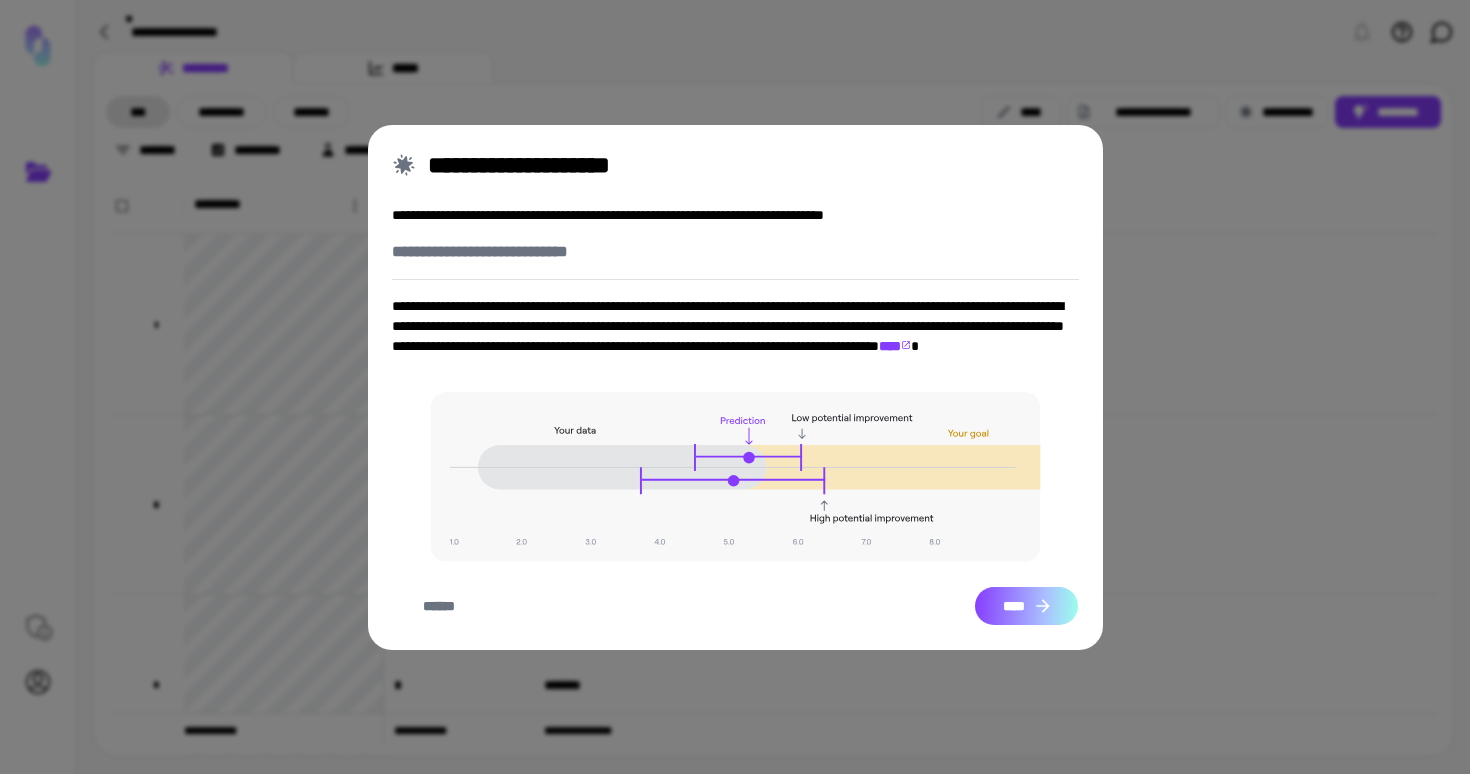 click on "****" at bounding box center (1026, 606) 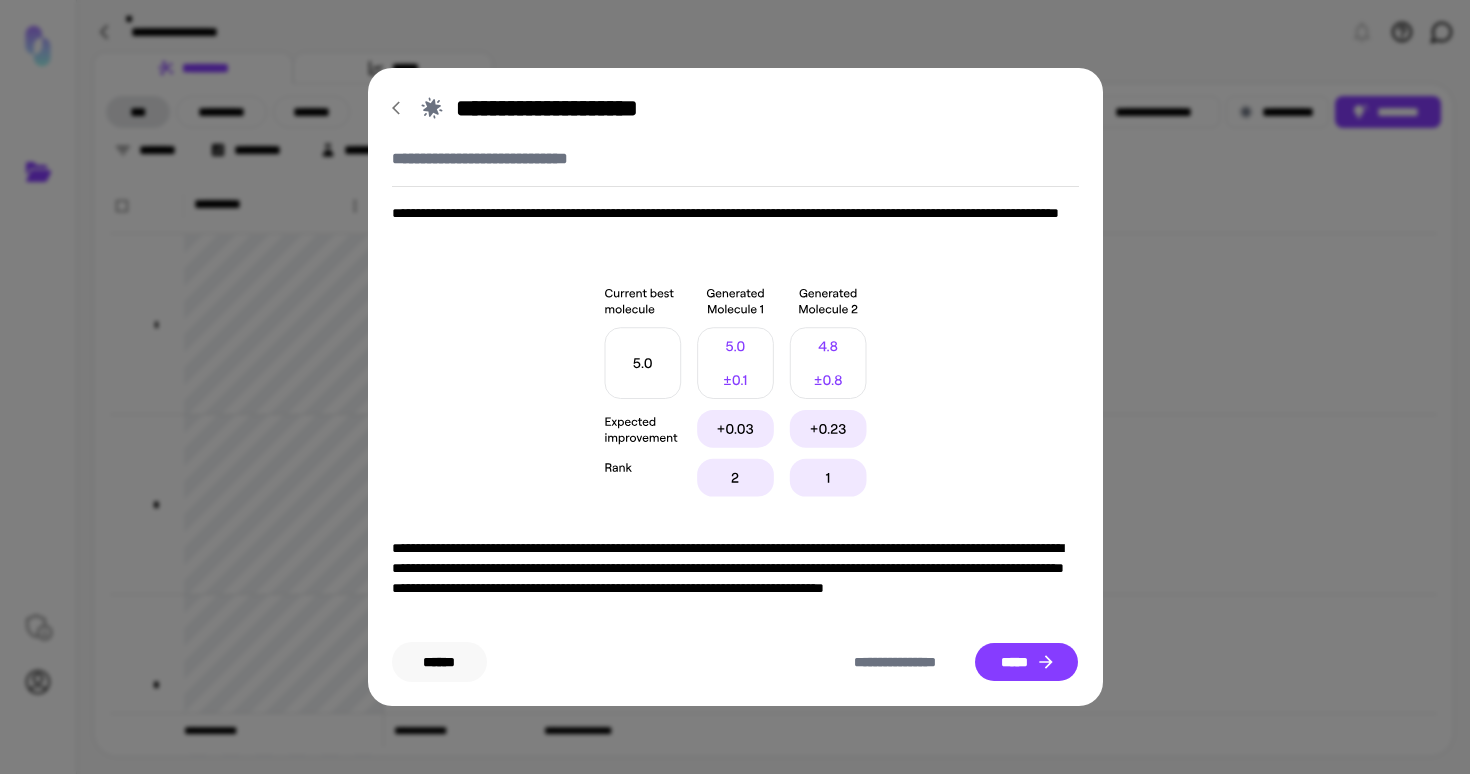 click on "******" at bounding box center (439, 662) 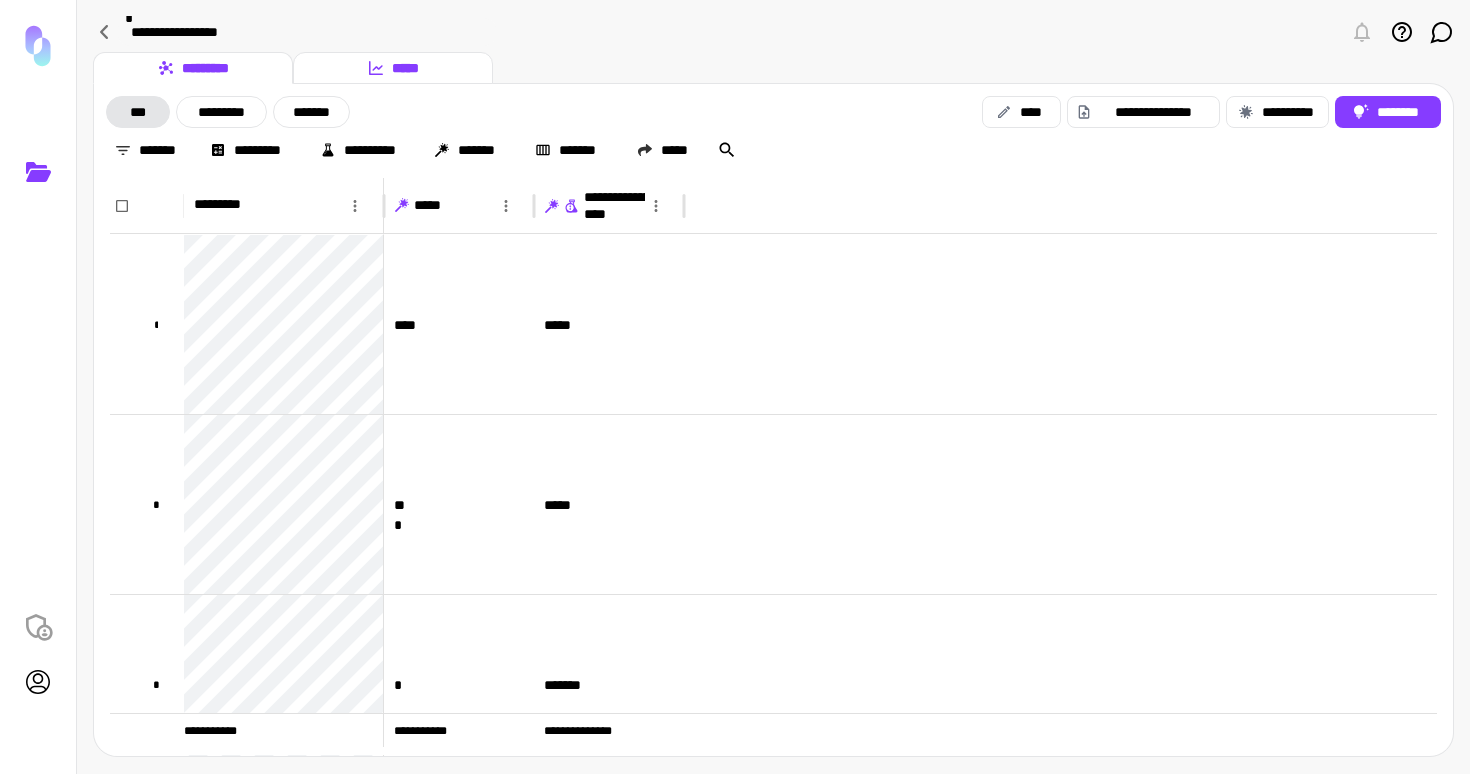 click on "*****" at bounding box center (393, 68) 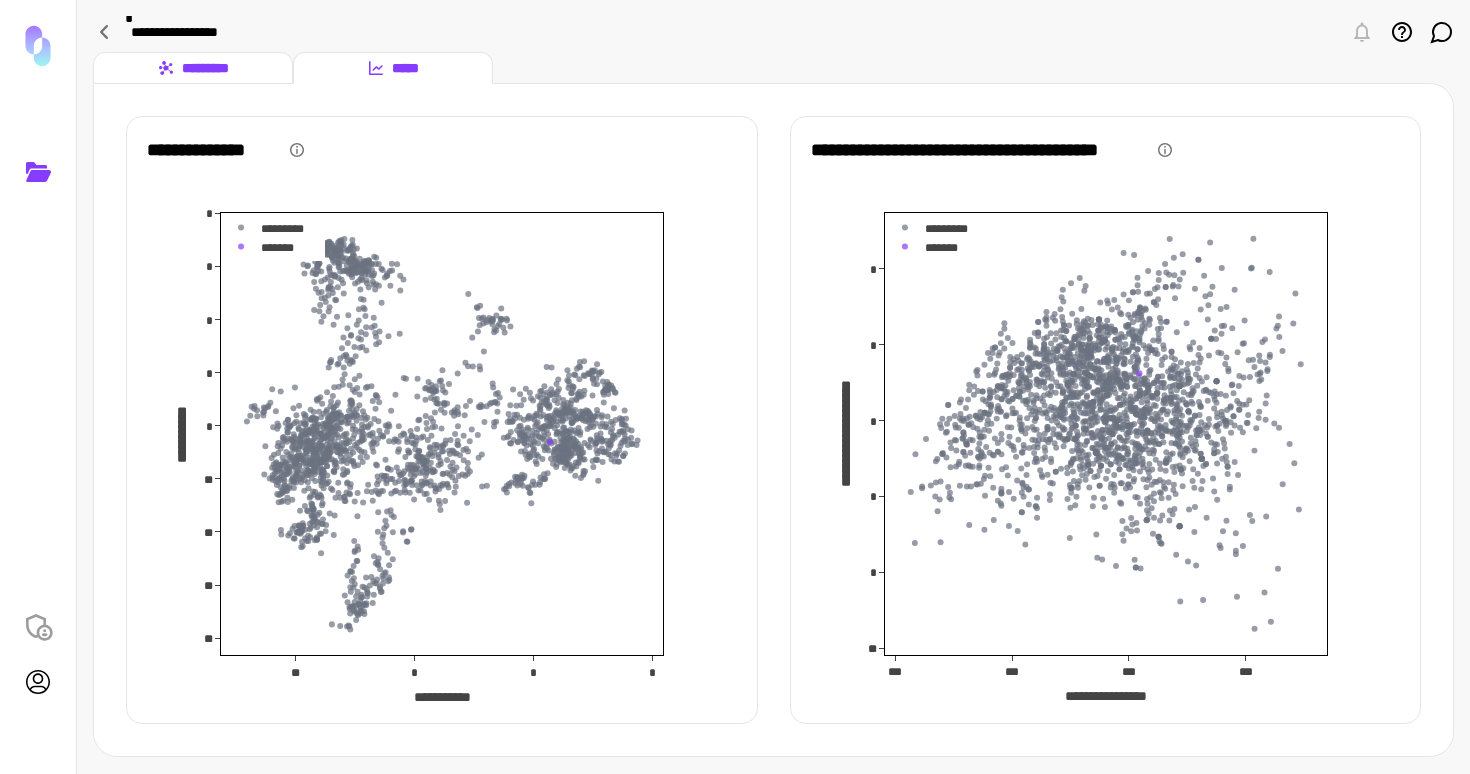 click on "*********" at bounding box center [193, 68] 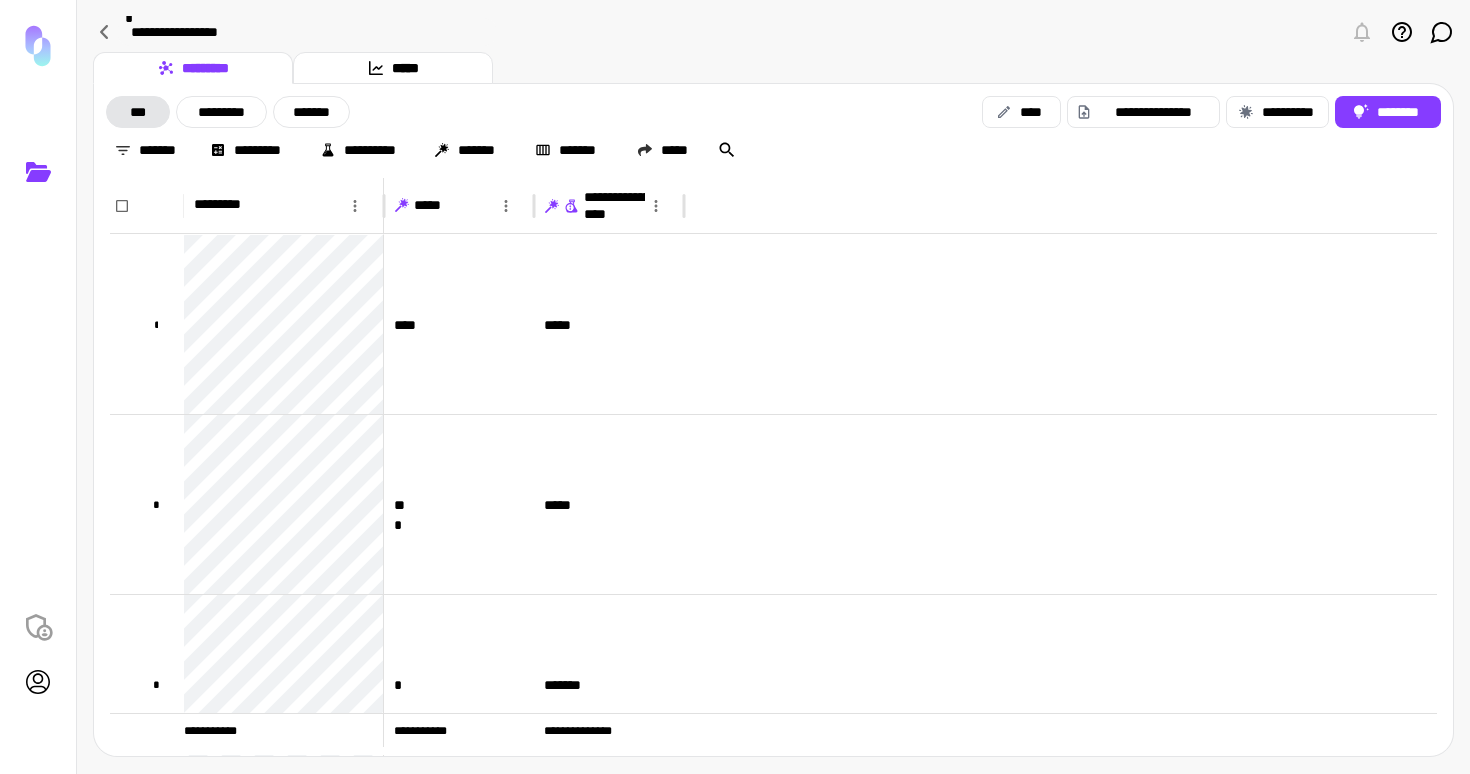 type 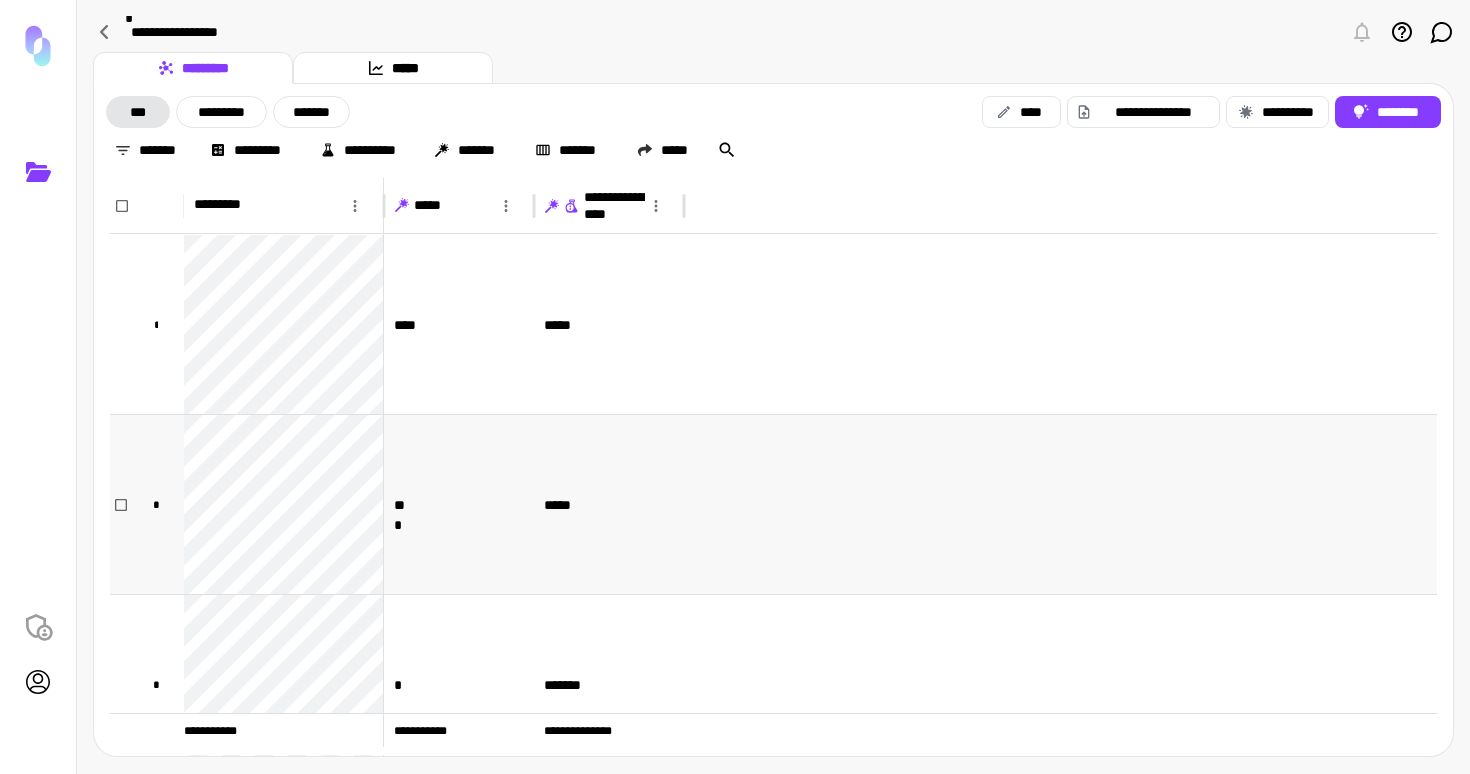 scroll, scrollTop: 69, scrollLeft: 0, axis: vertical 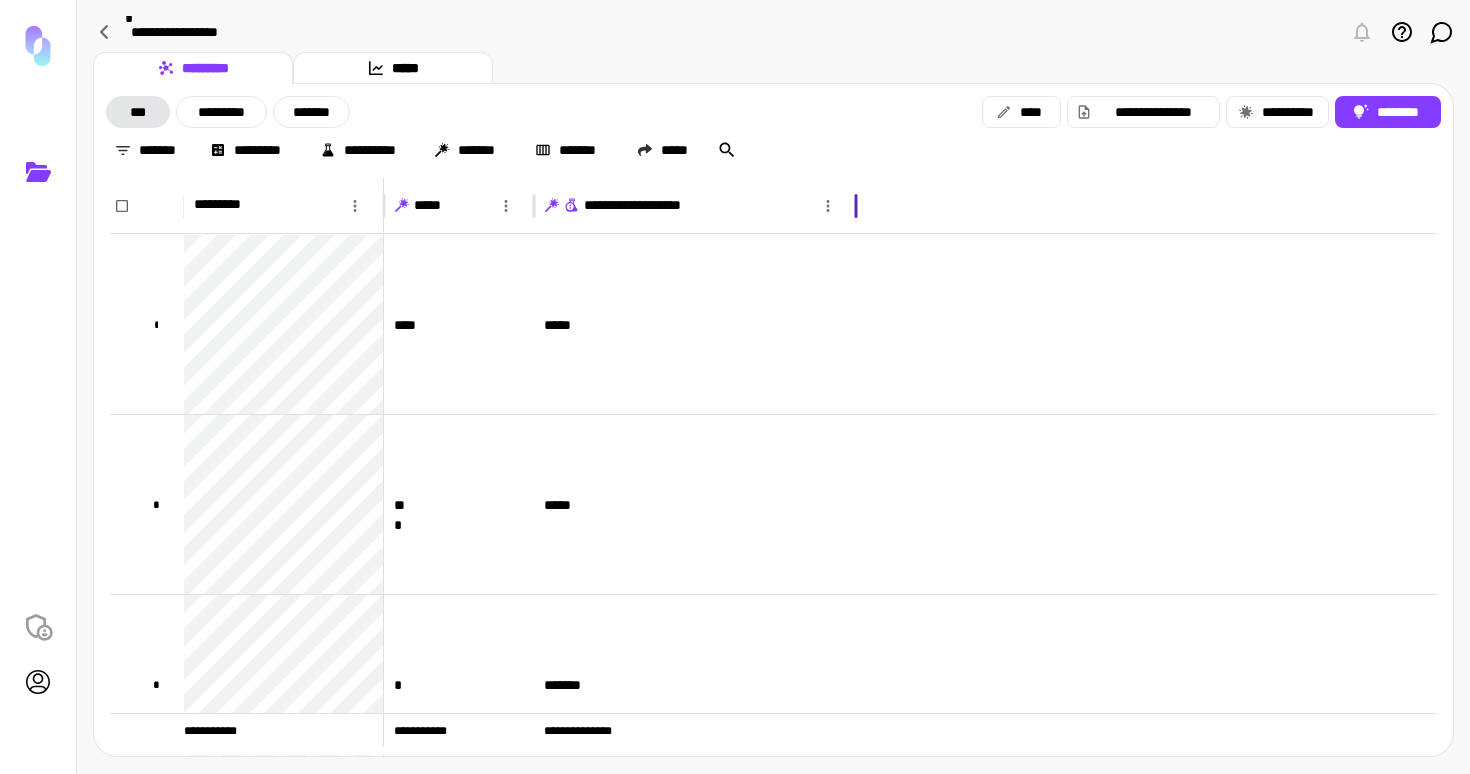 drag, startPoint x: 684, startPoint y: 200, endPoint x: 852, endPoint y: 196, distance: 168.0476 